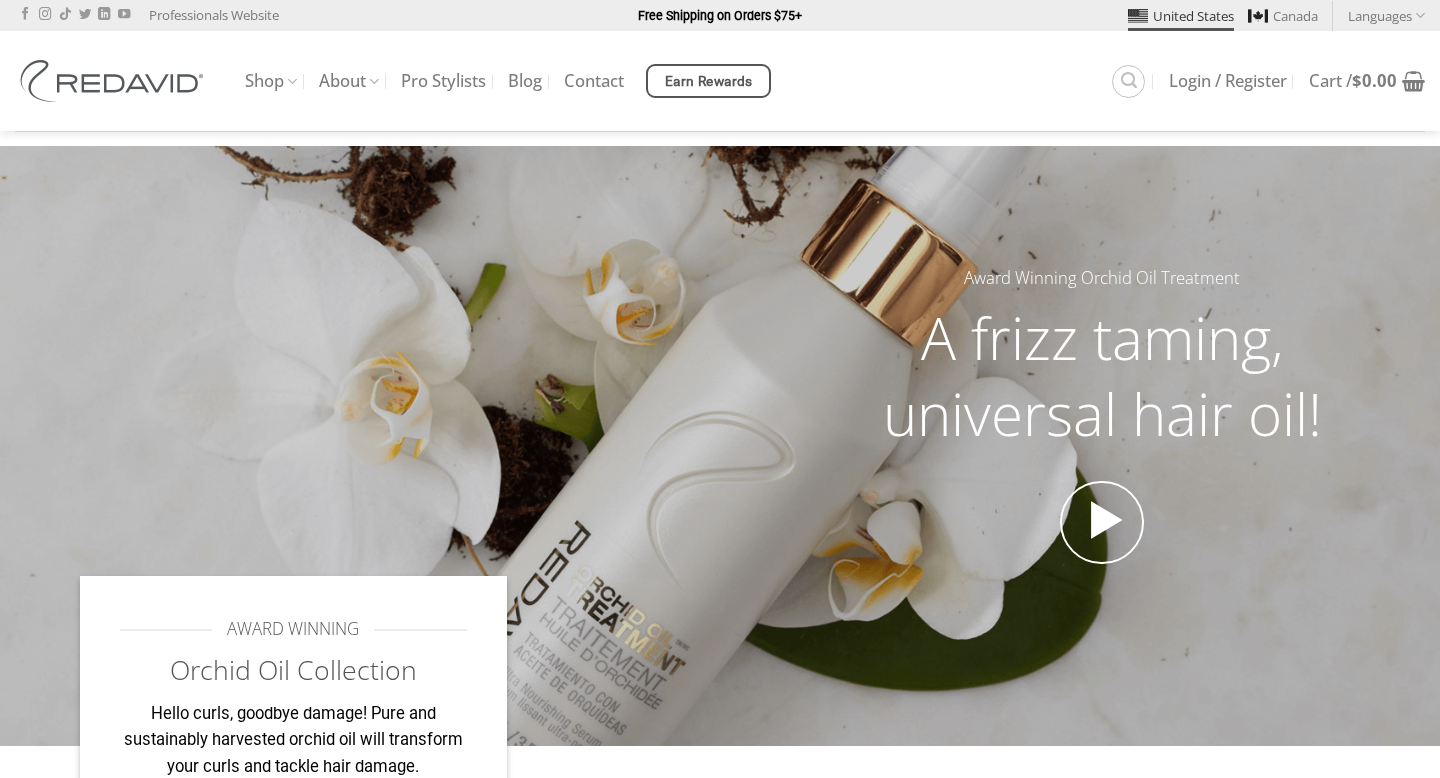 scroll, scrollTop: 0, scrollLeft: 0, axis: both 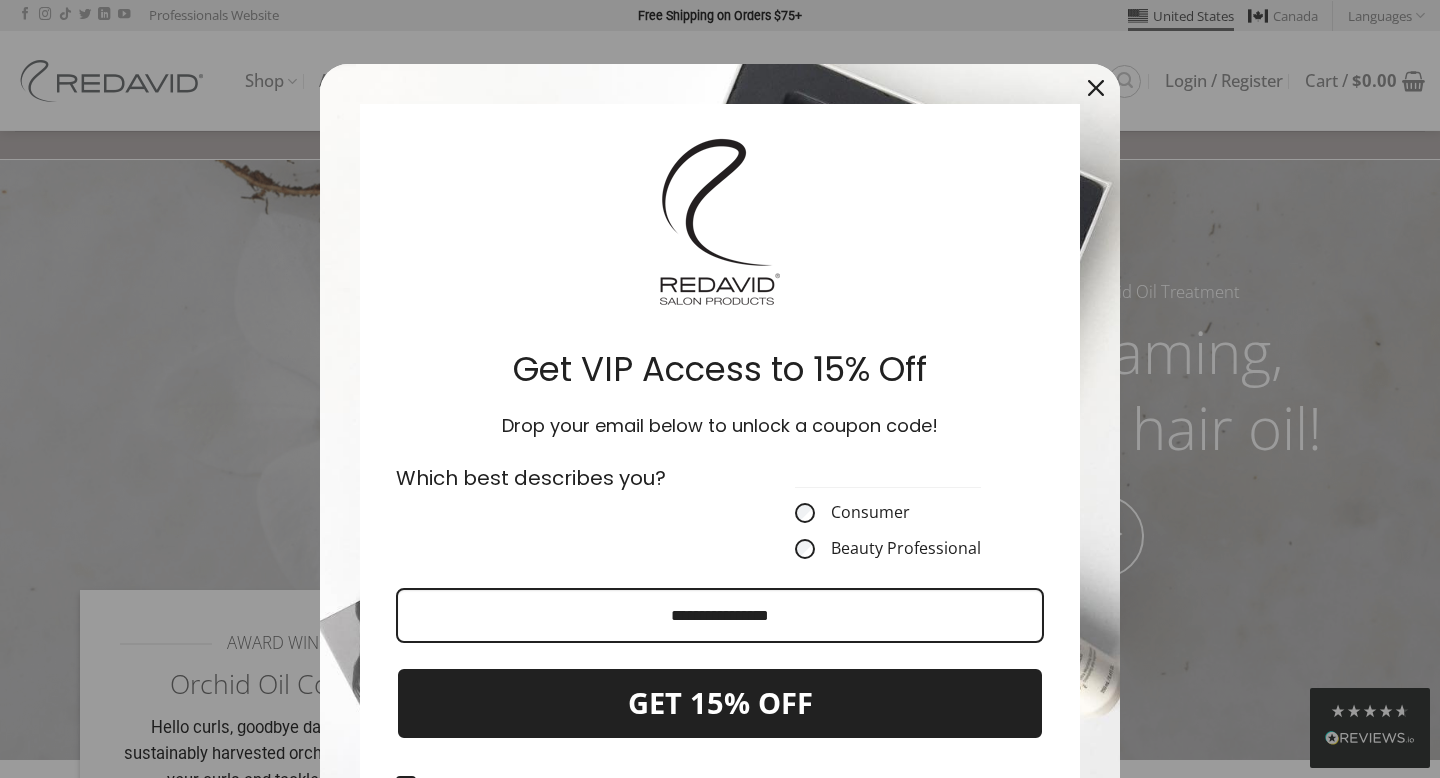 click at bounding box center [720, 389] 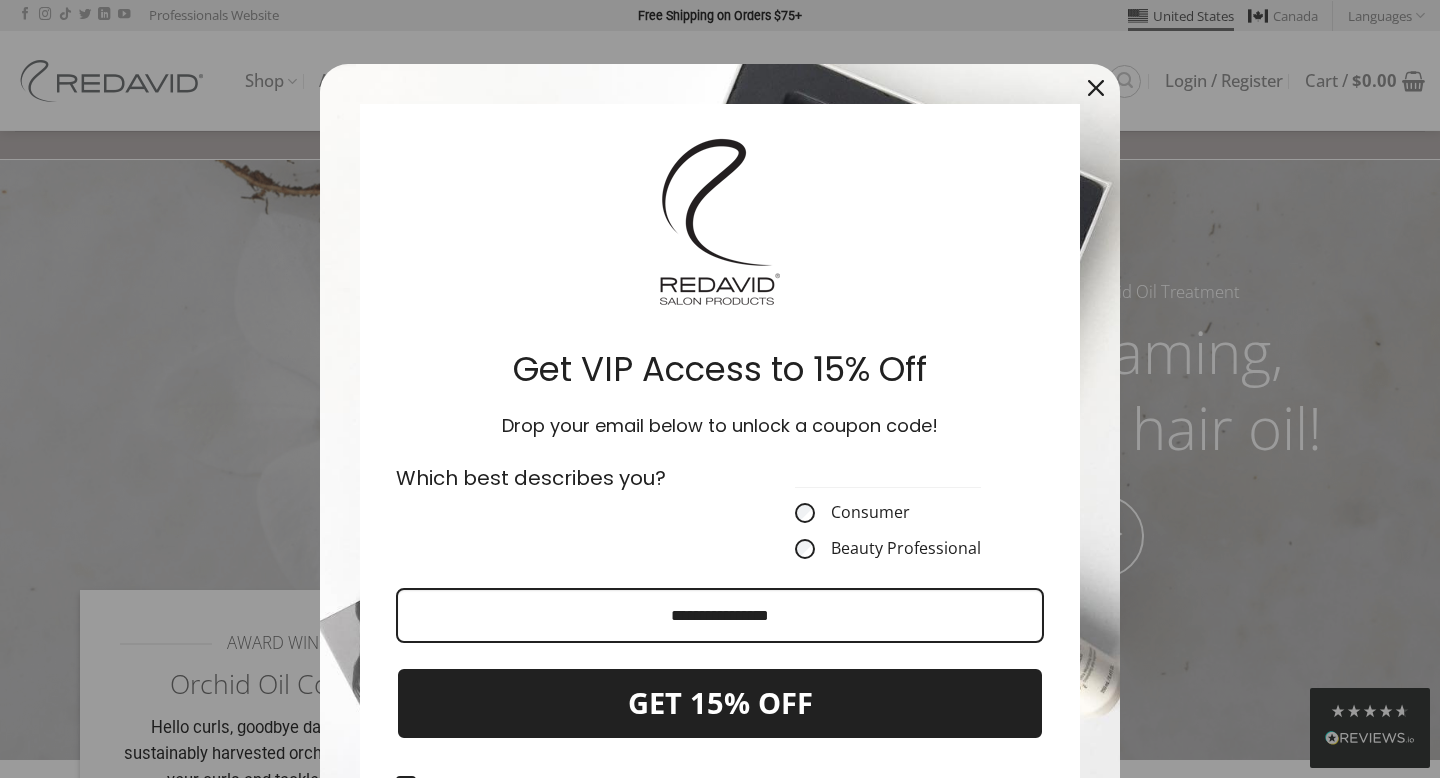 click 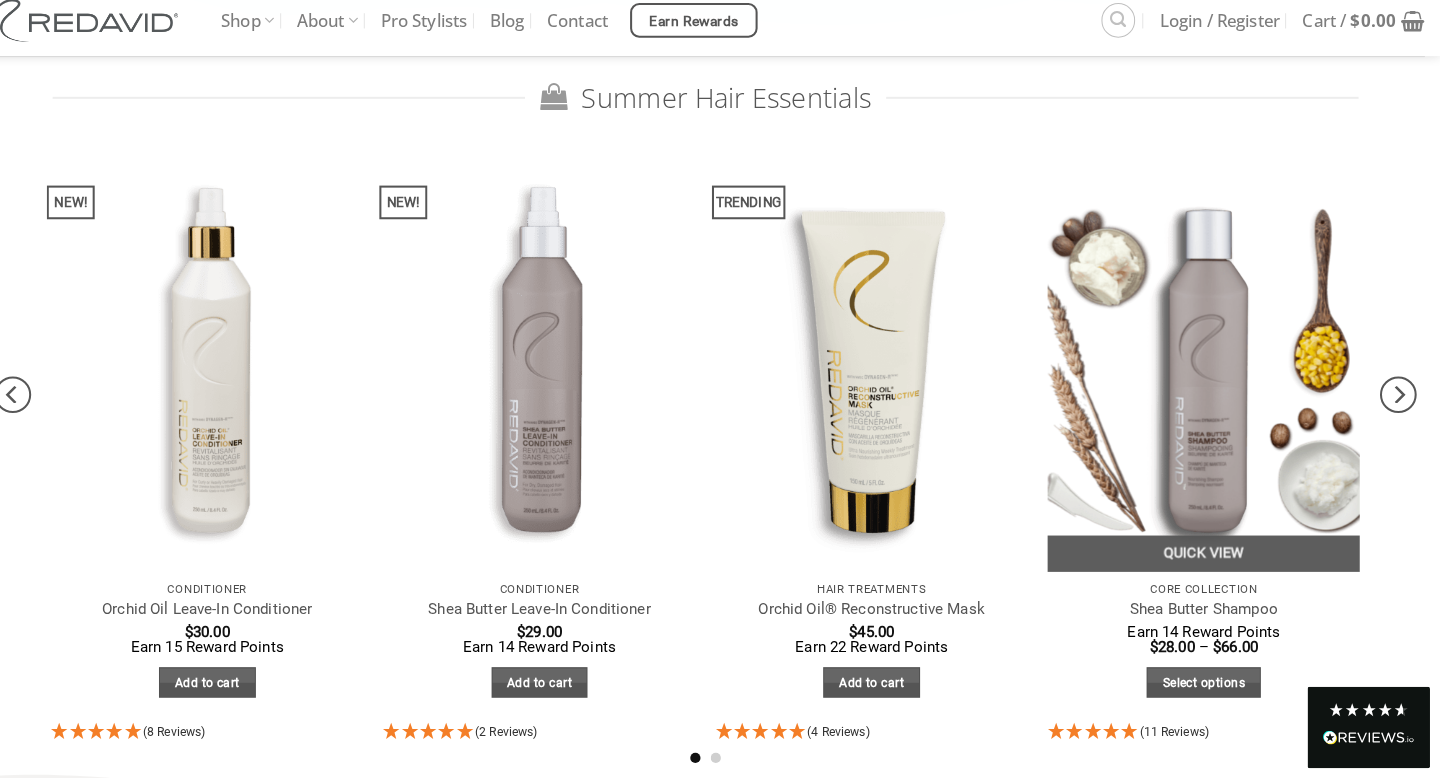 scroll, scrollTop: 2947, scrollLeft: 0, axis: vertical 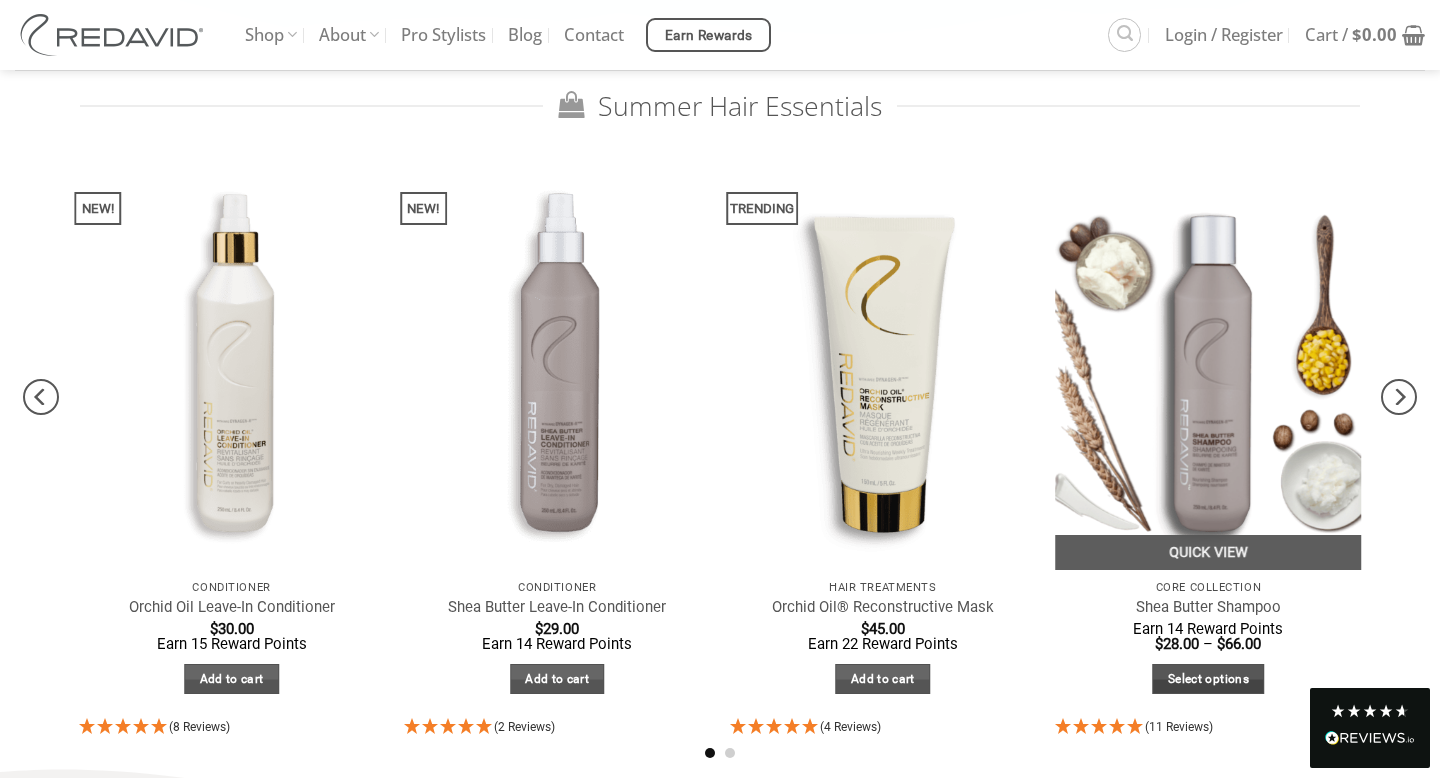 click on "Select options" at bounding box center [1209, 679] 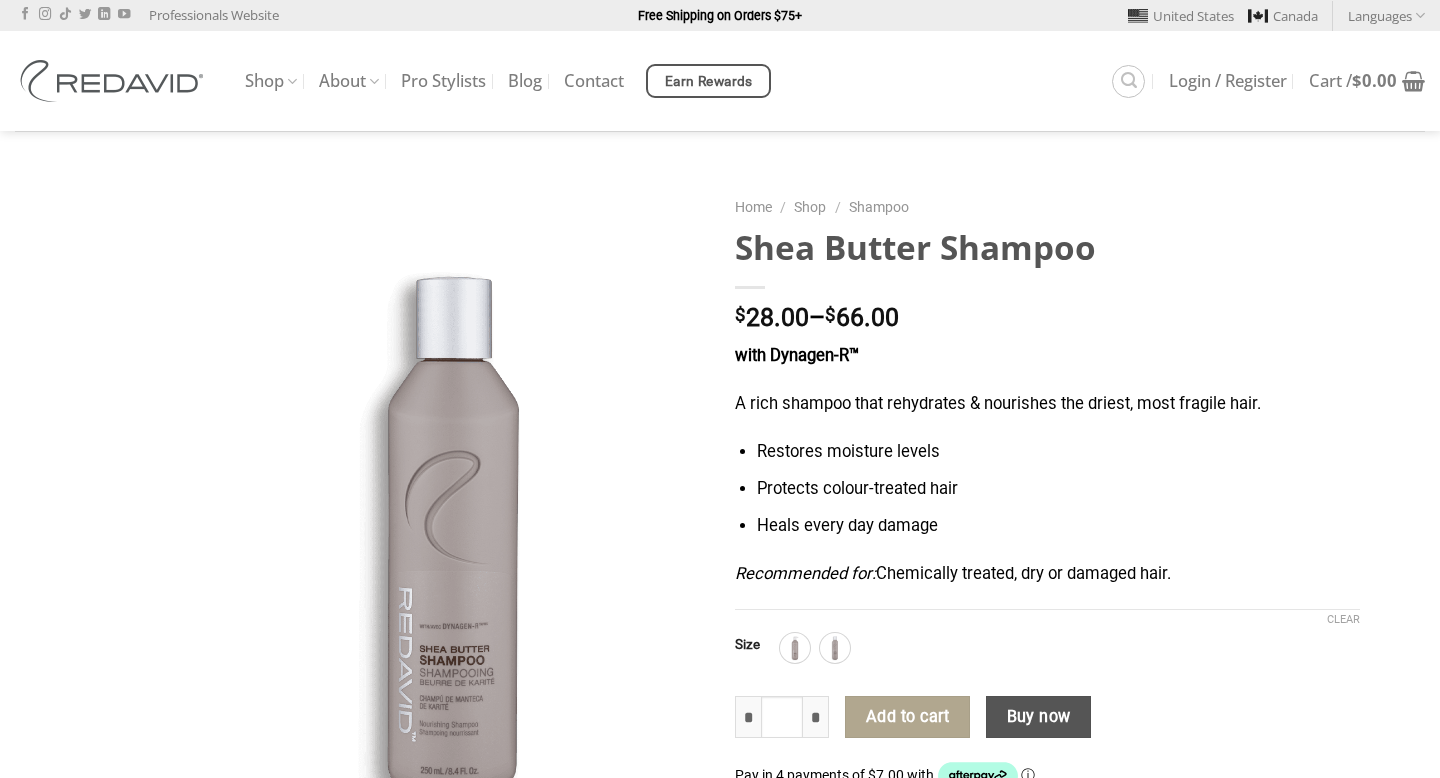 scroll, scrollTop: 0, scrollLeft: 0, axis: both 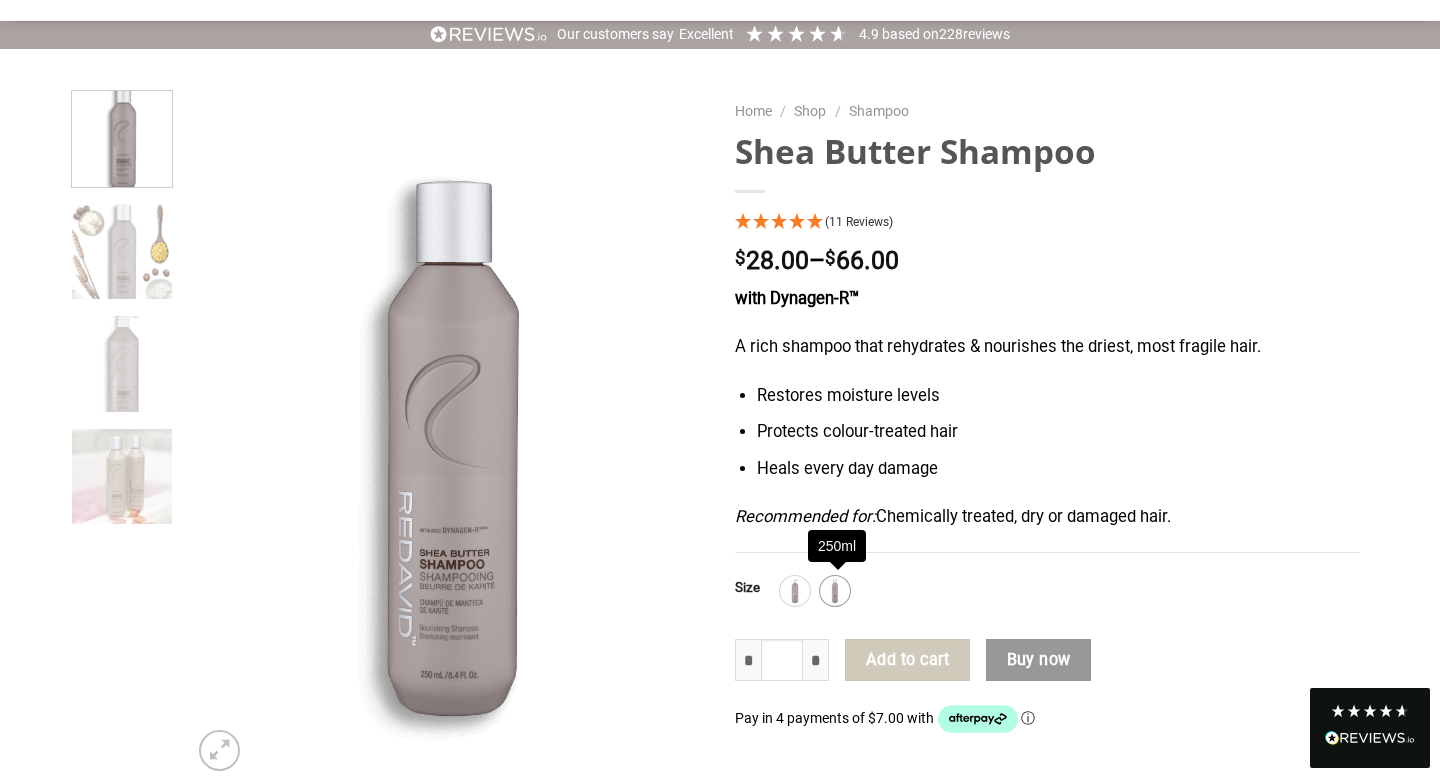 click 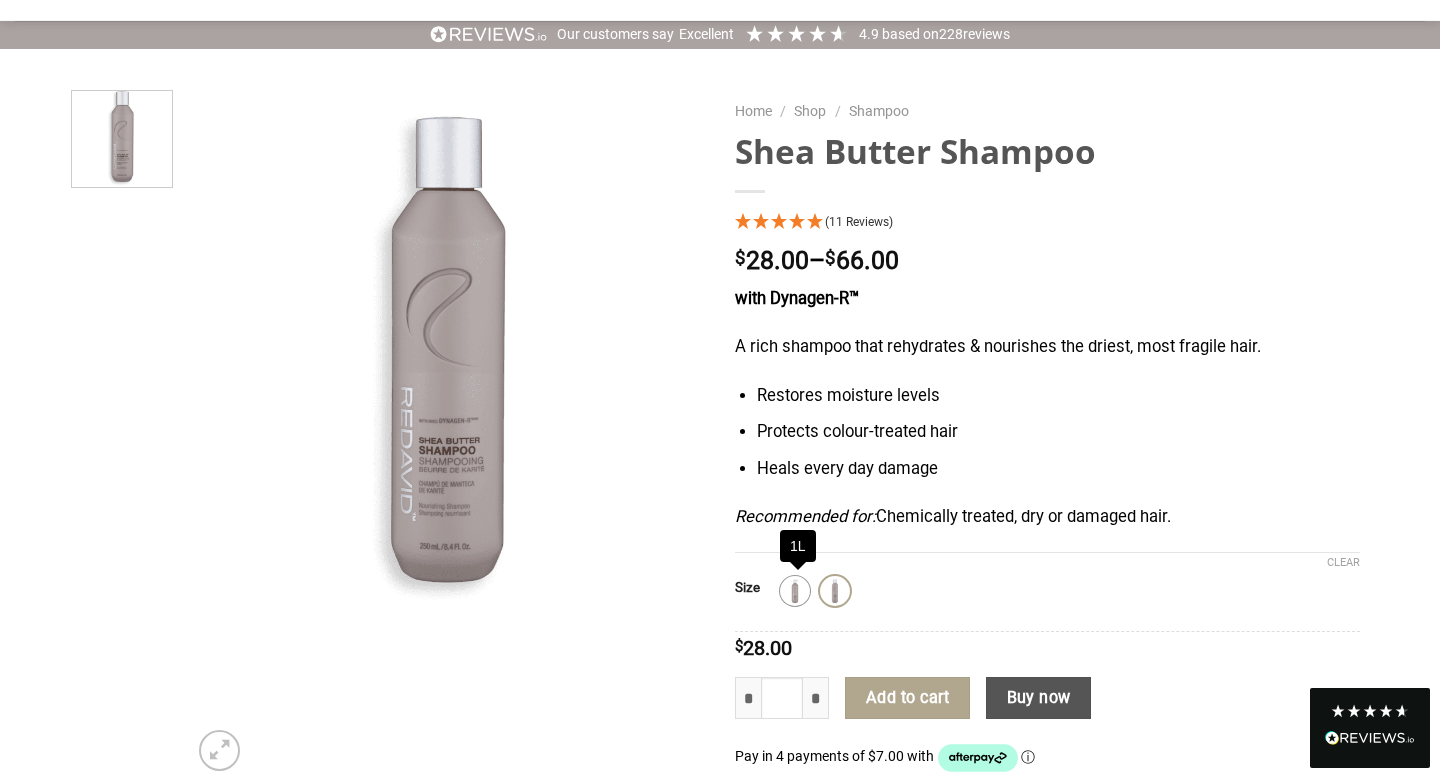 click 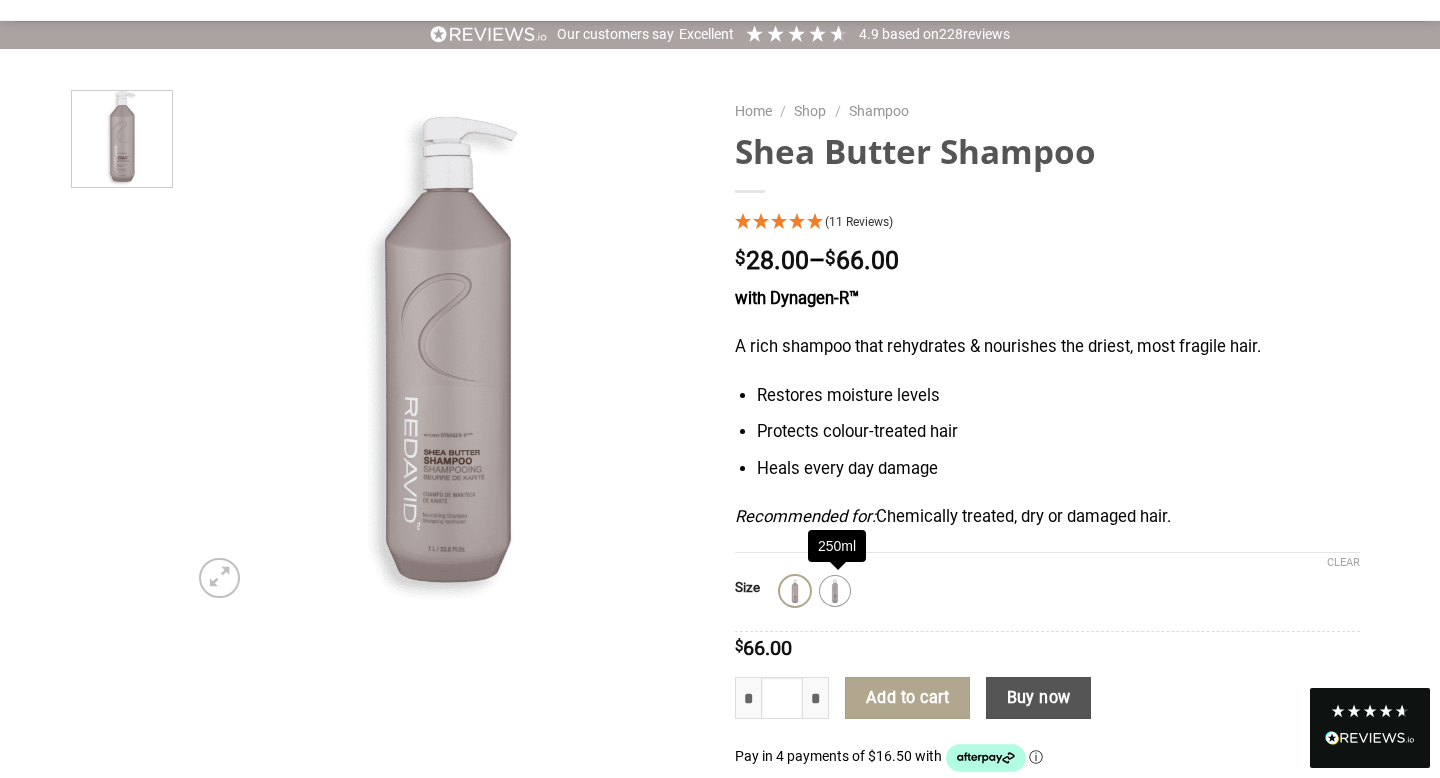 click 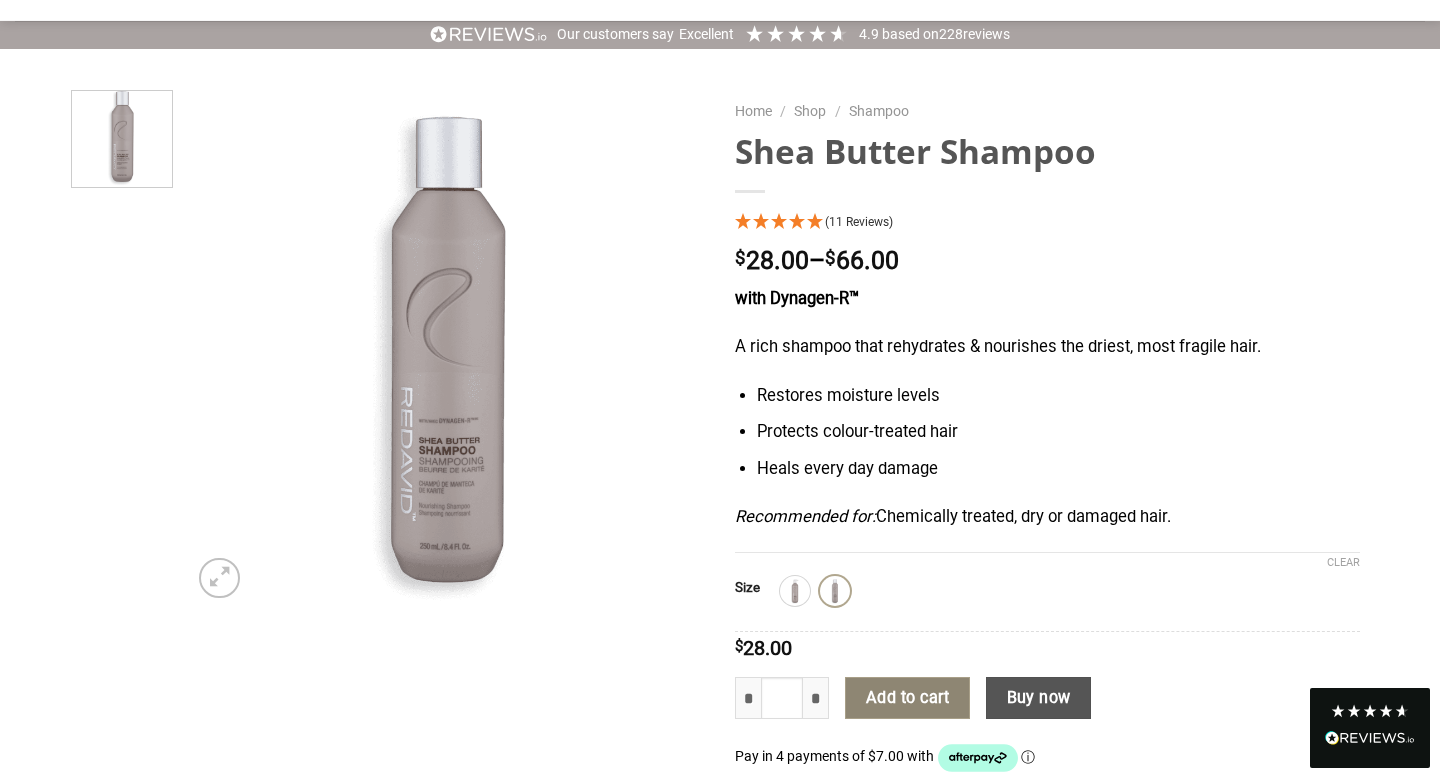 click on "Add to cart" 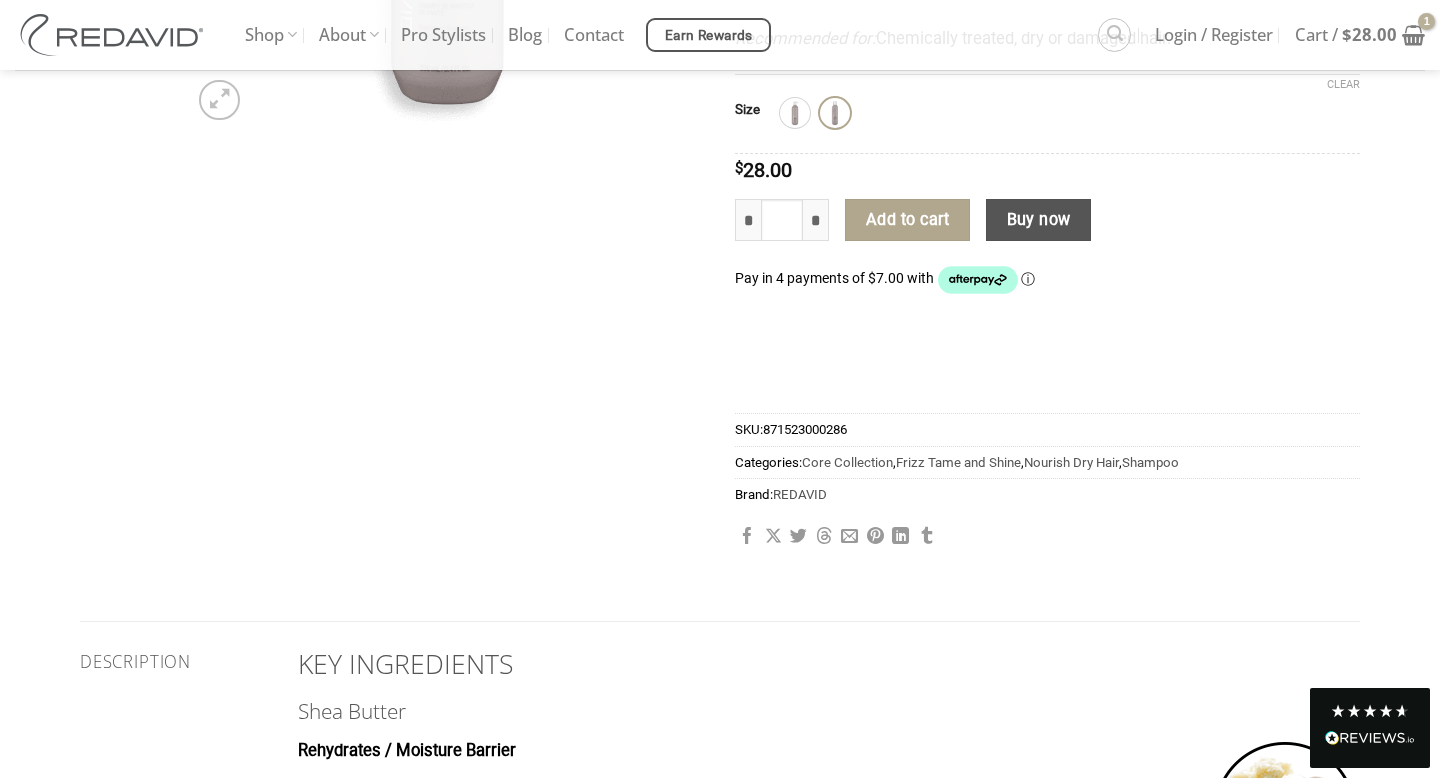 scroll, scrollTop: 0, scrollLeft: 0, axis: both 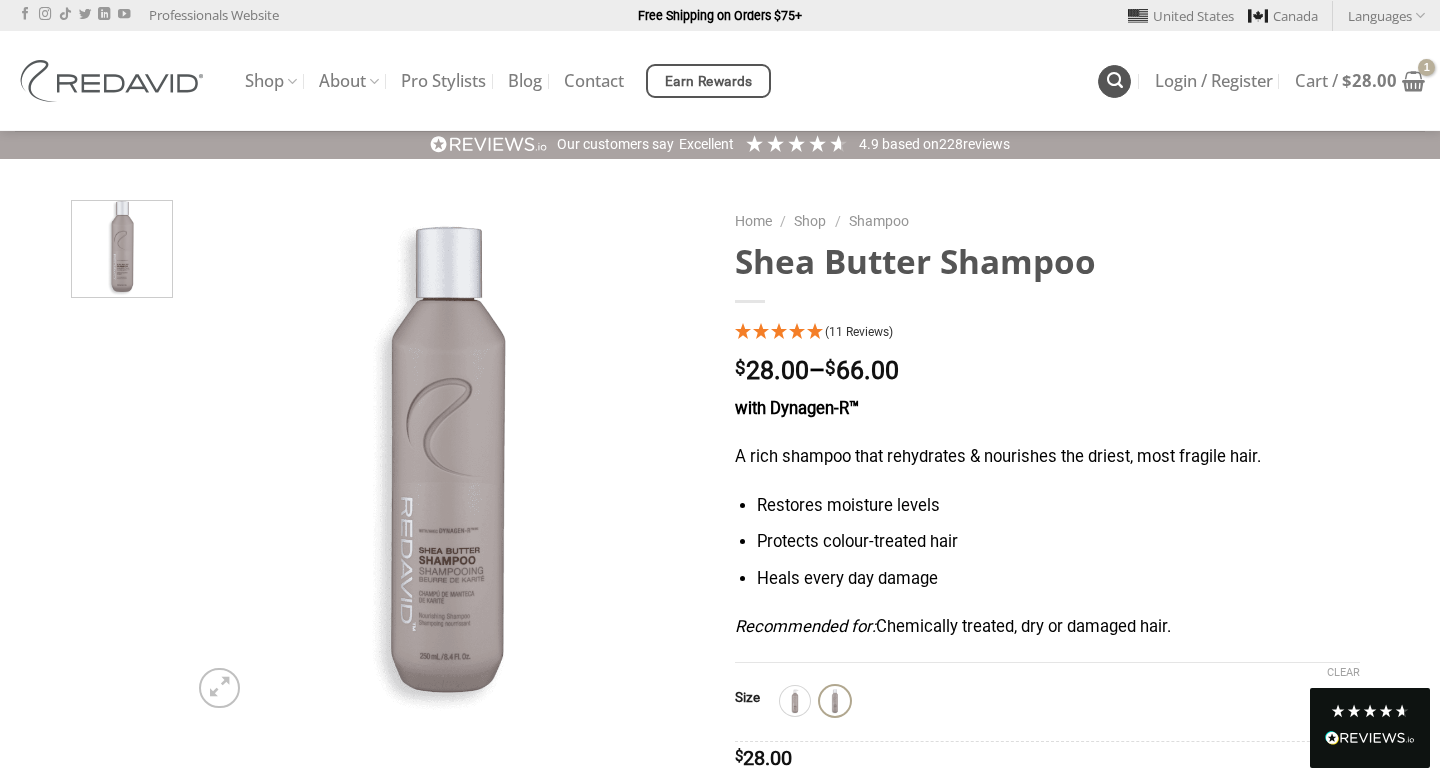 click at bounding box center [1115, 80] 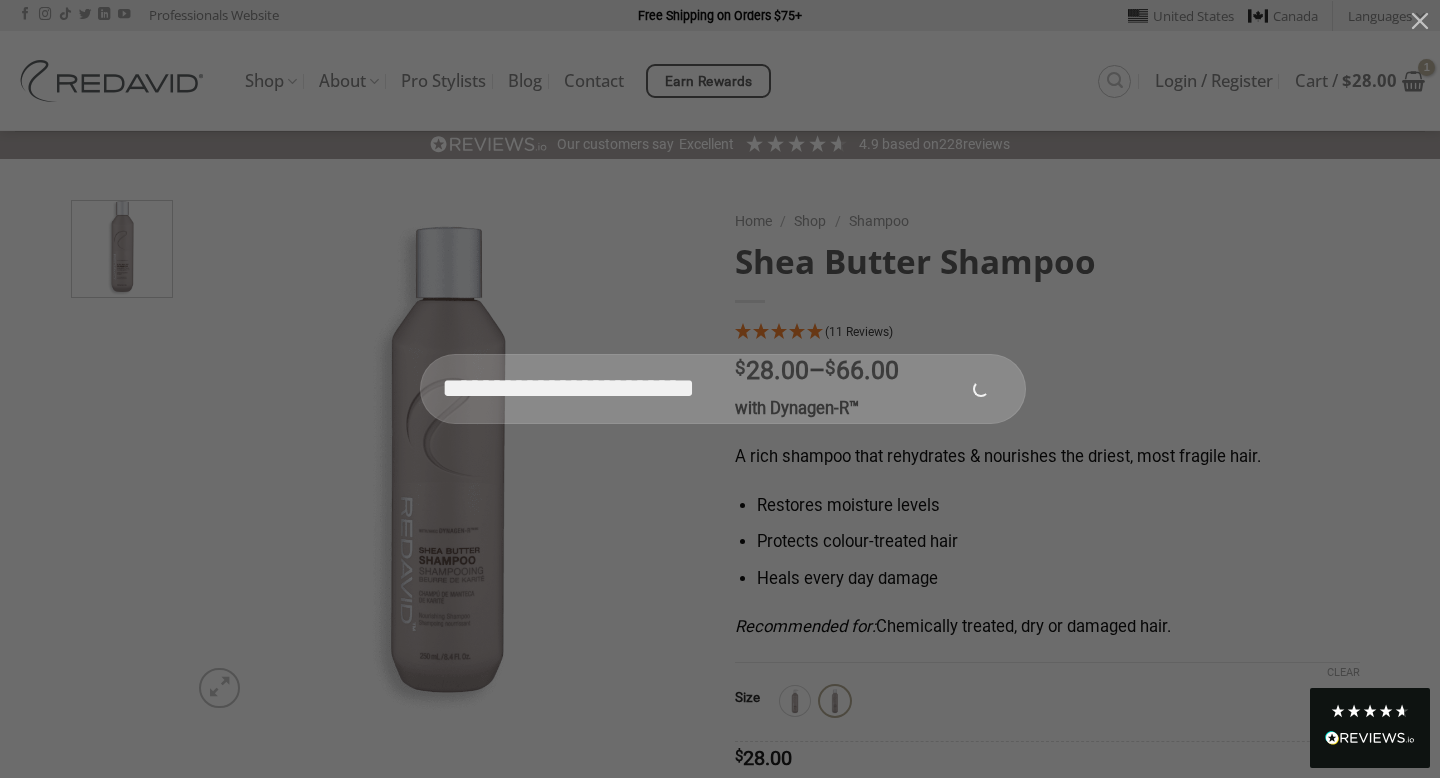 type on "**********" 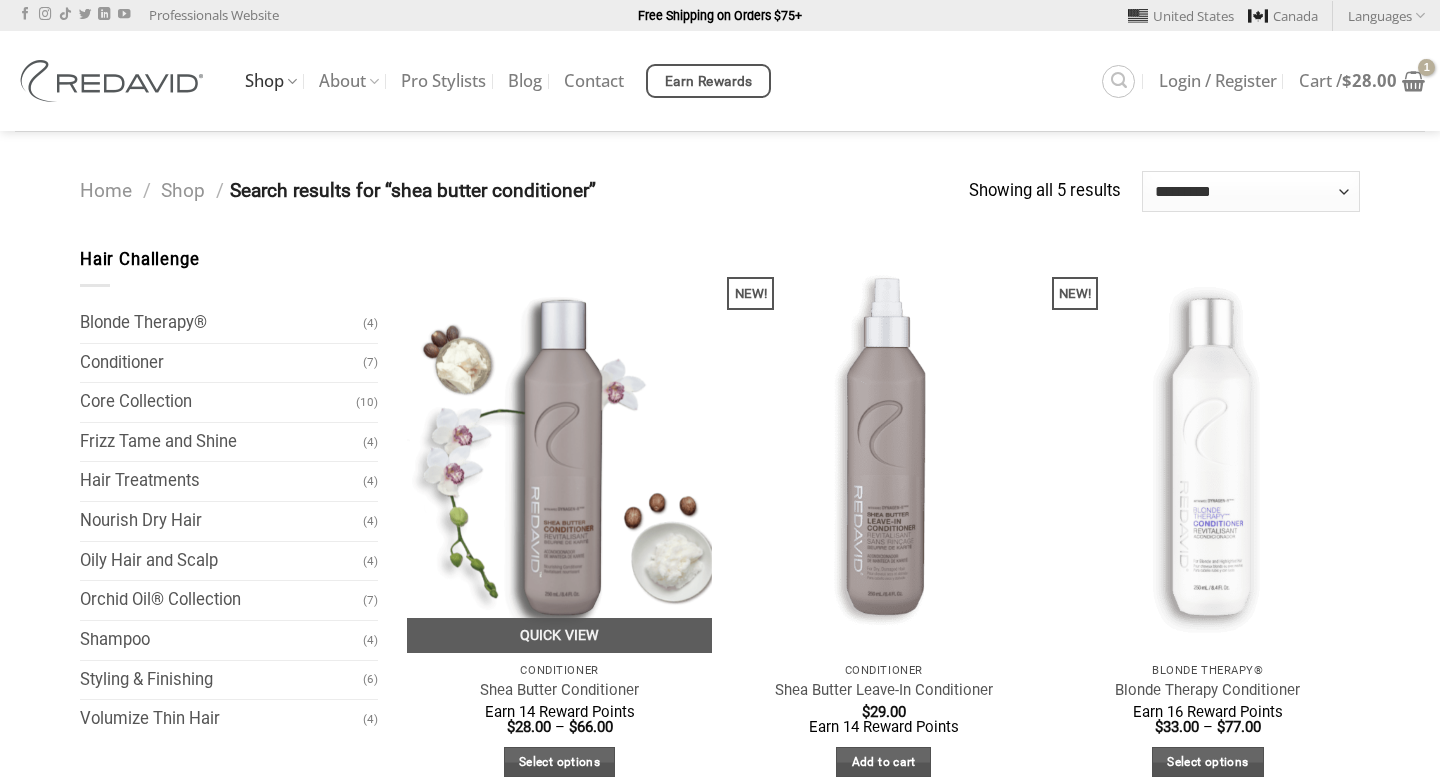scroll, scrollTop: 0, scrollLeft: 0, axis: both 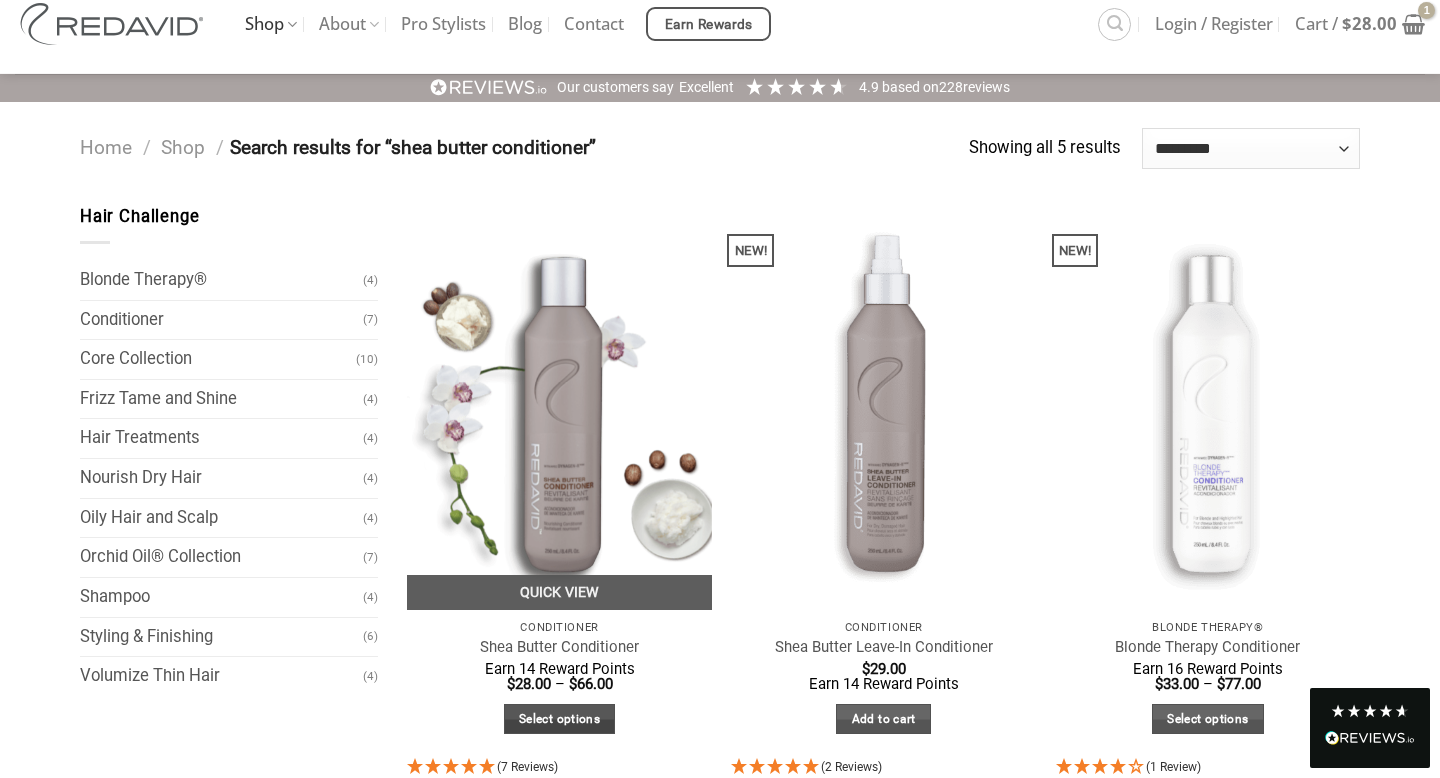 click on "Select options" at bounding box center [560, 719] 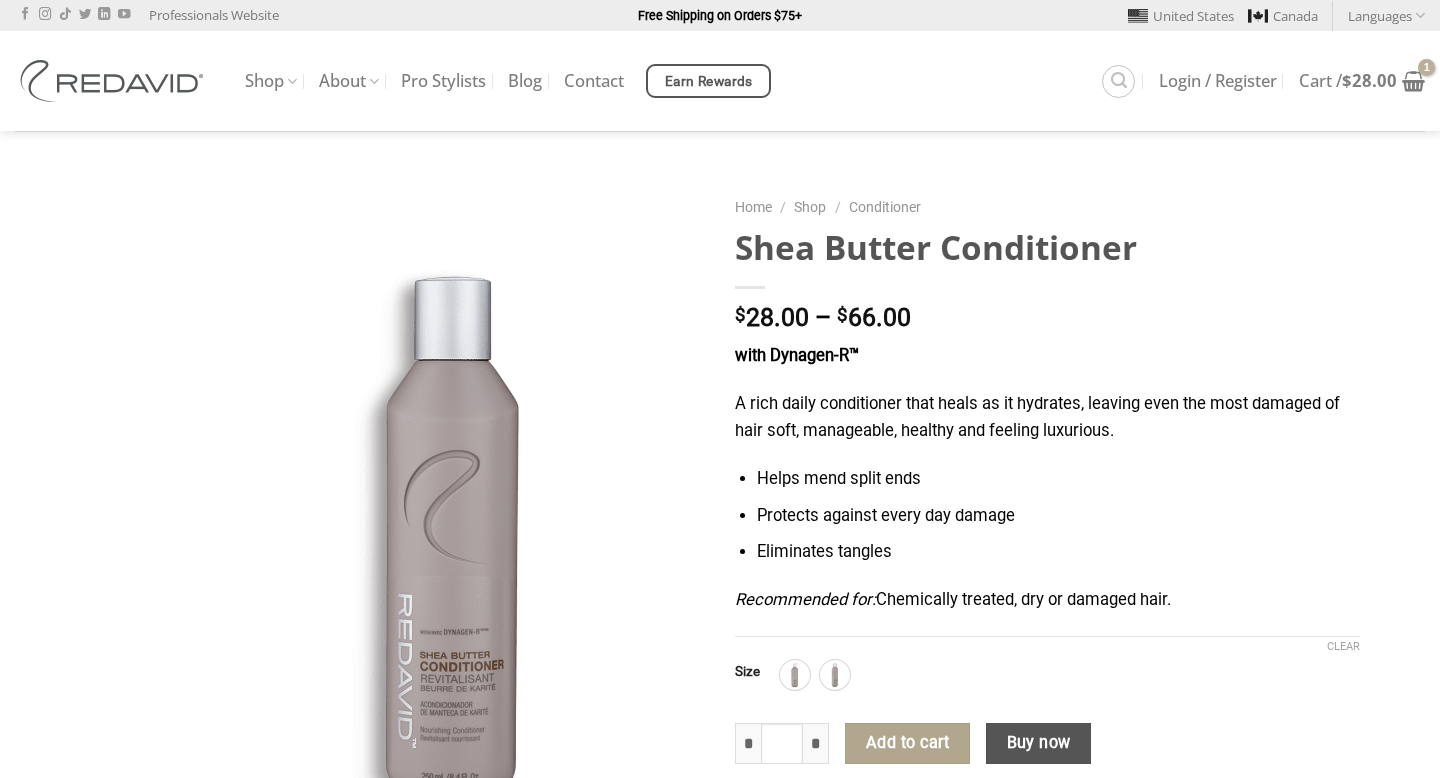 scroll, scrollTop: 0, scrollLeft: 0, axis: both 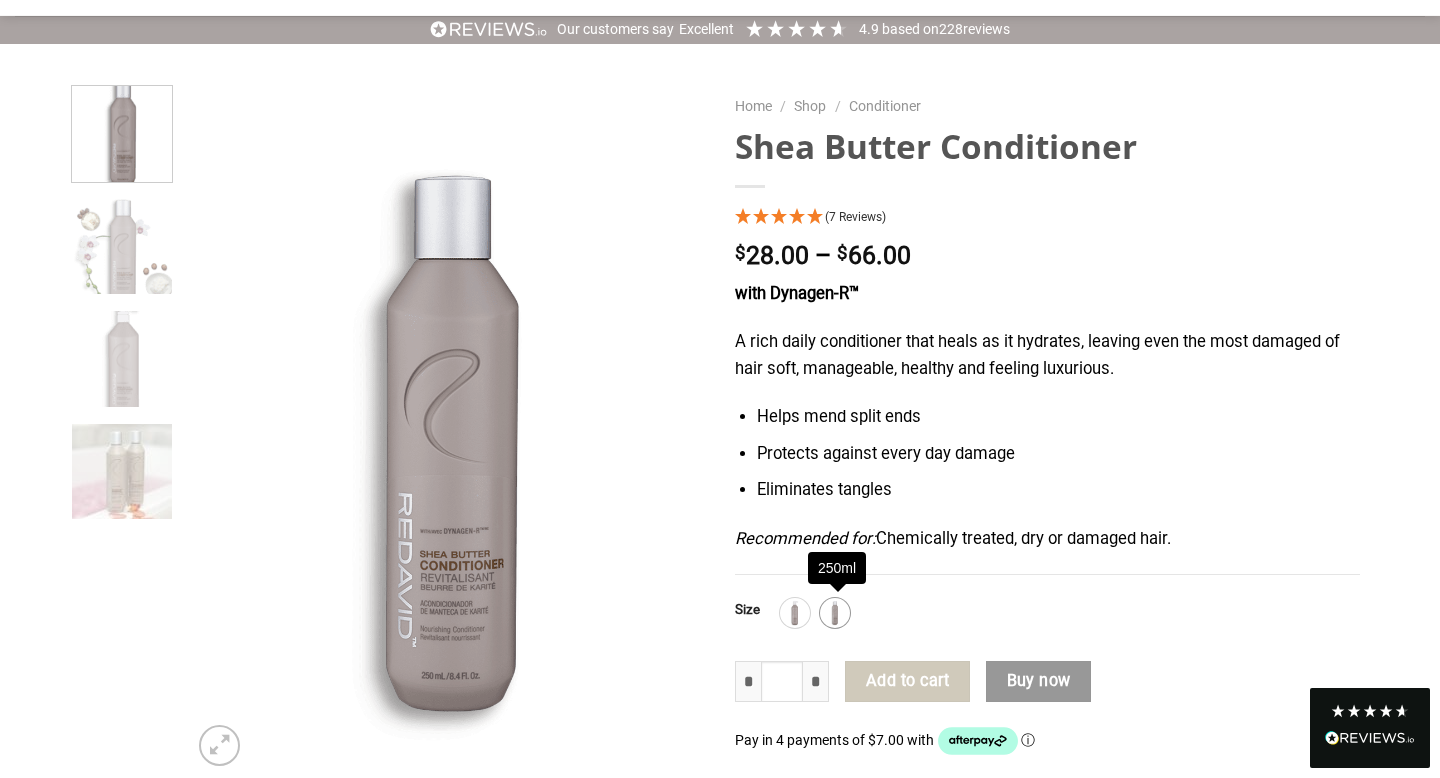 click 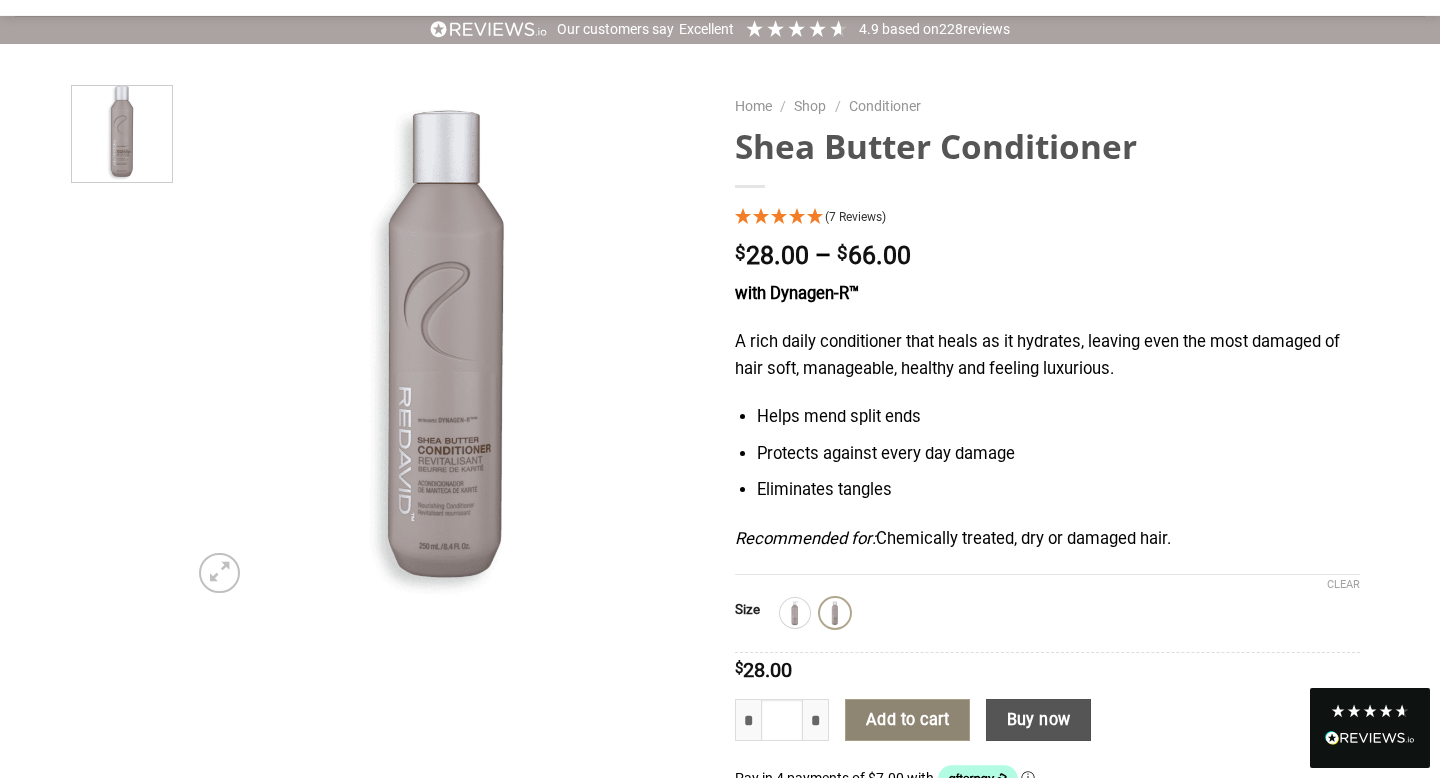 click on "Add to cart" 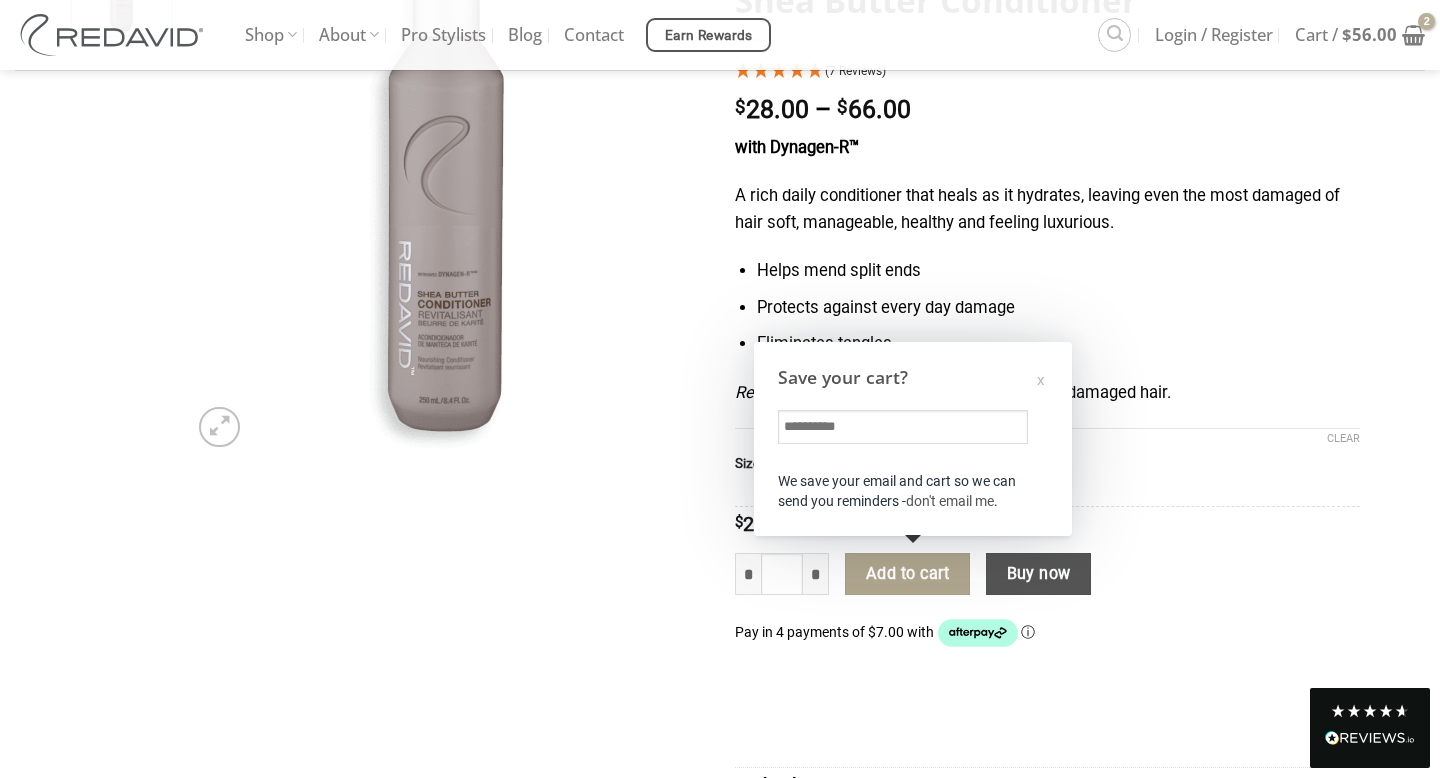 scroll, scrollTop: 279, scrollLeft: 0, axis: vertical 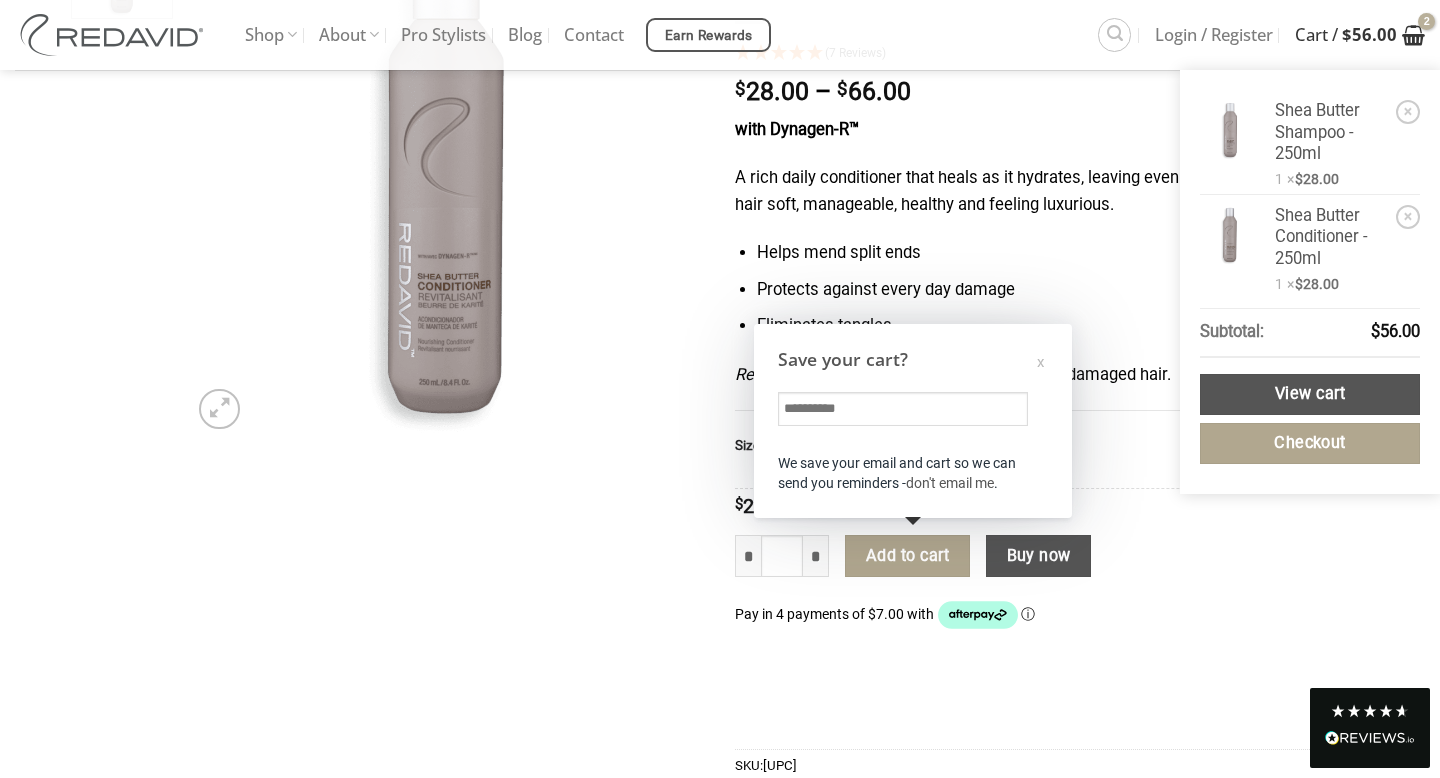 click on "$" at bounding box center [1347, 34] 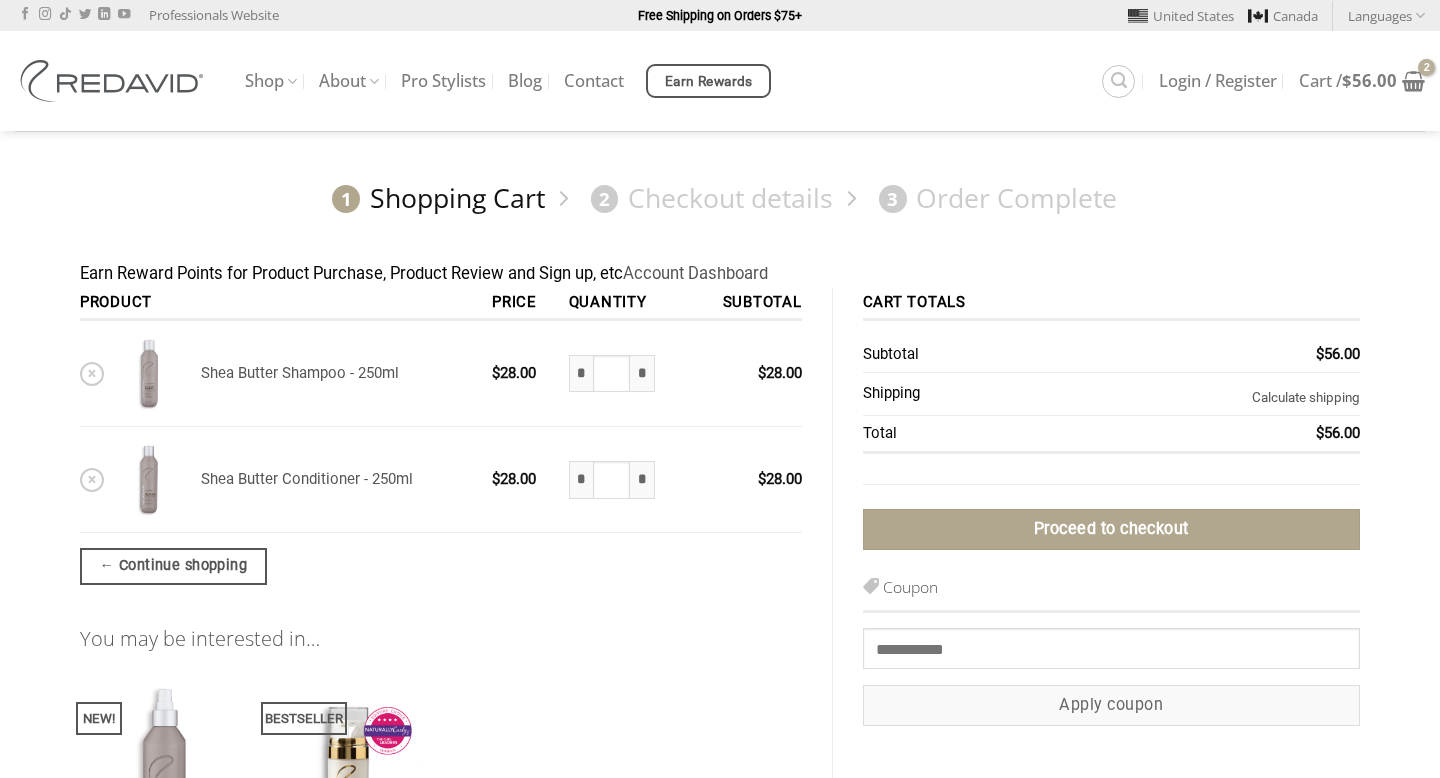 scroll, scrollTop: 0, scrollLeft: 0, axis: both 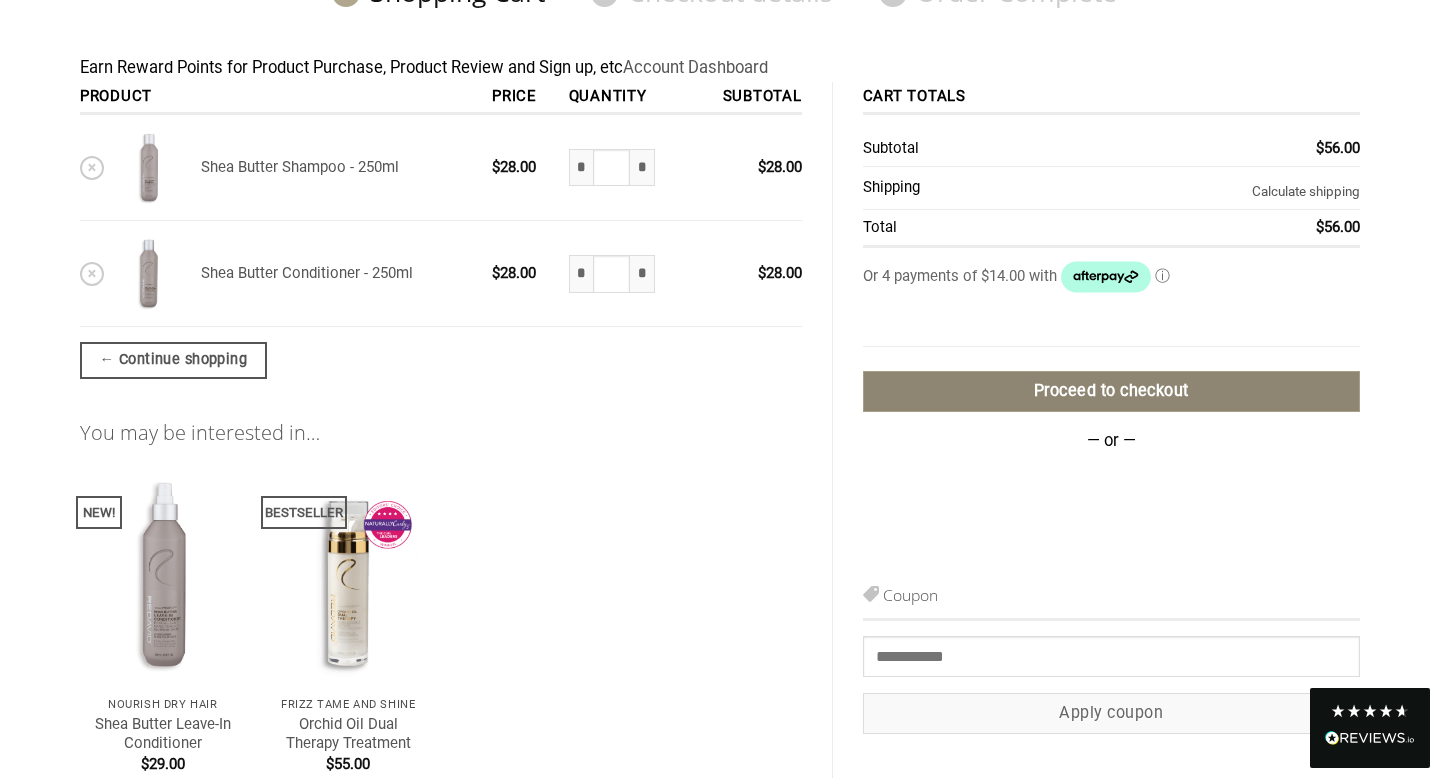 click on "Proceed to checkout" at bounding box center (1111, 391) 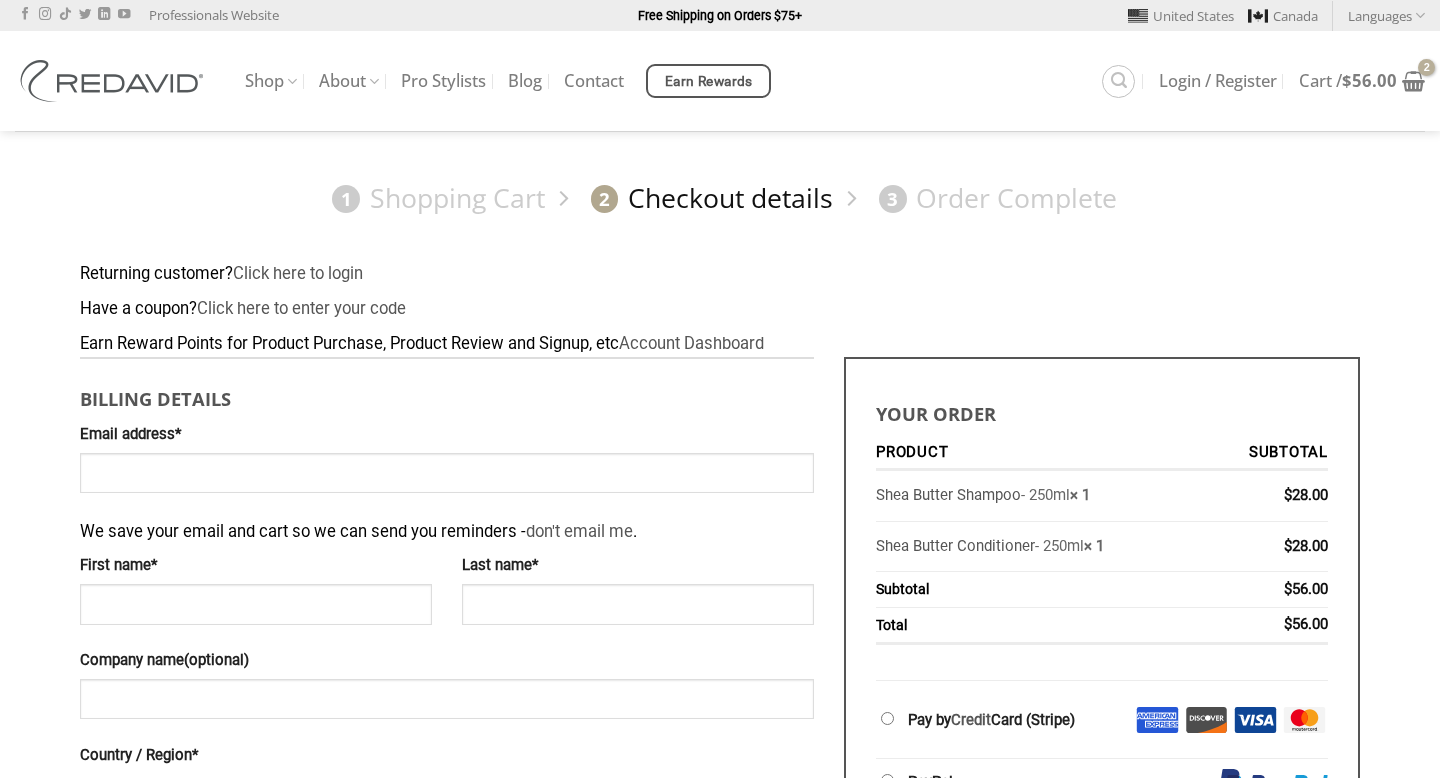 scroll, scrollTop: 0, scrollLeft: 0, axis: both 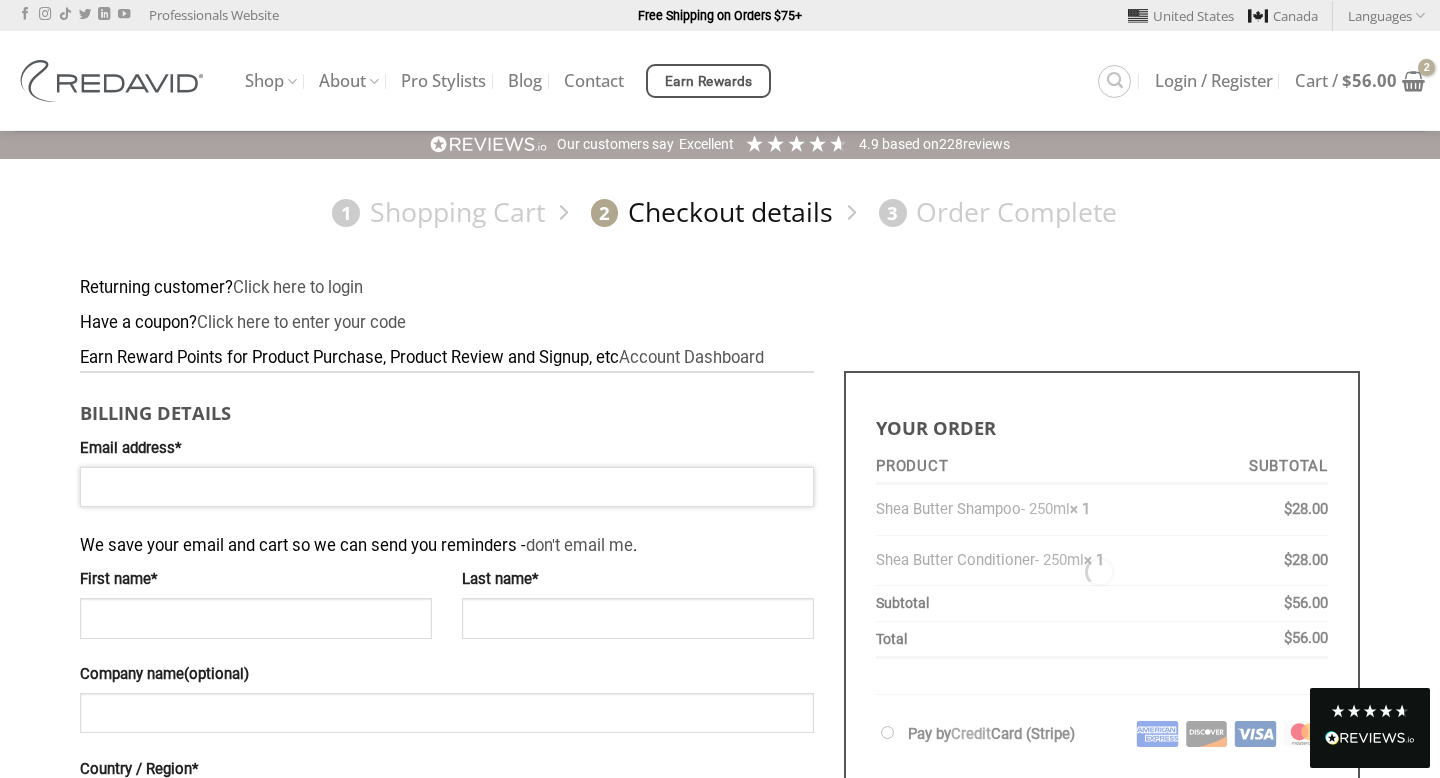 click on "Email address  *" at bounding box center [447, 487] 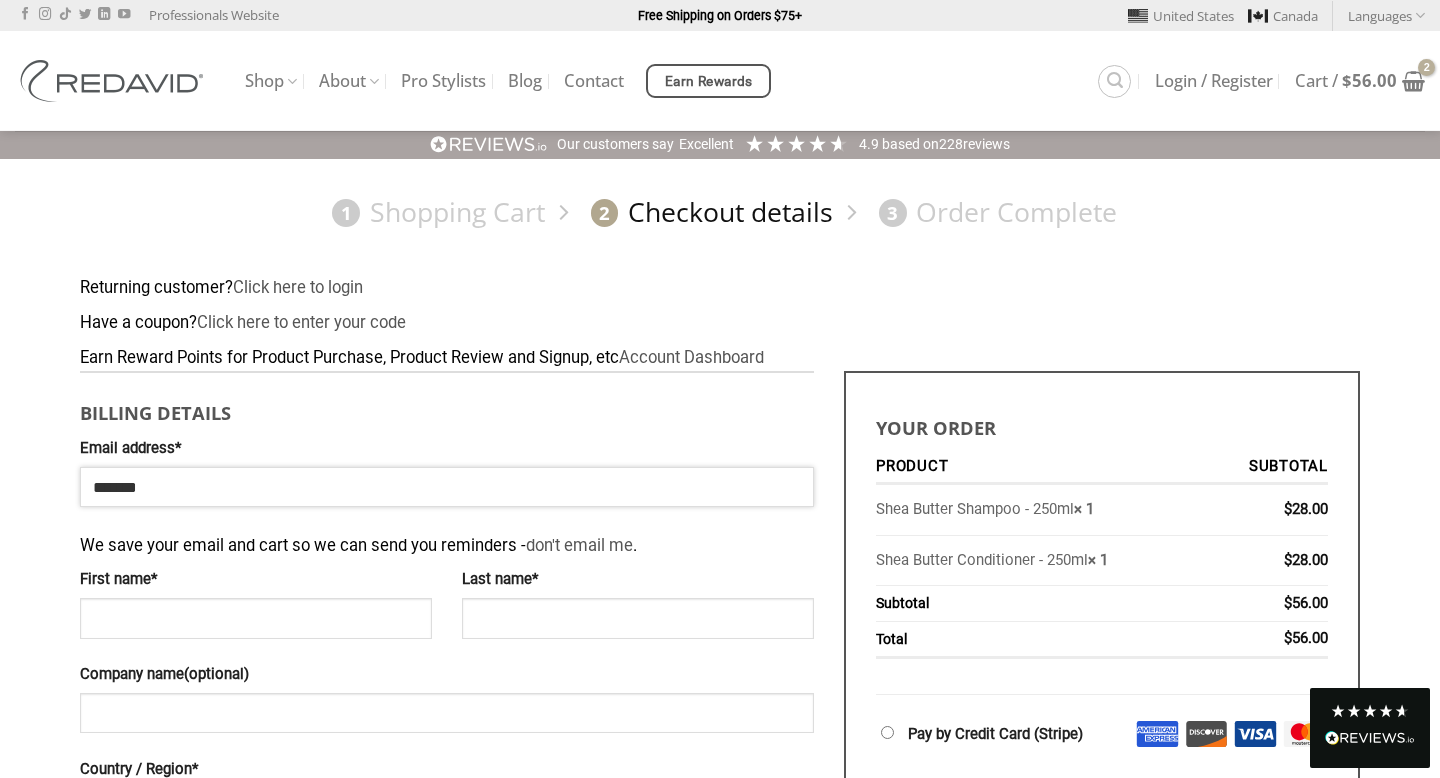 type on "**********" 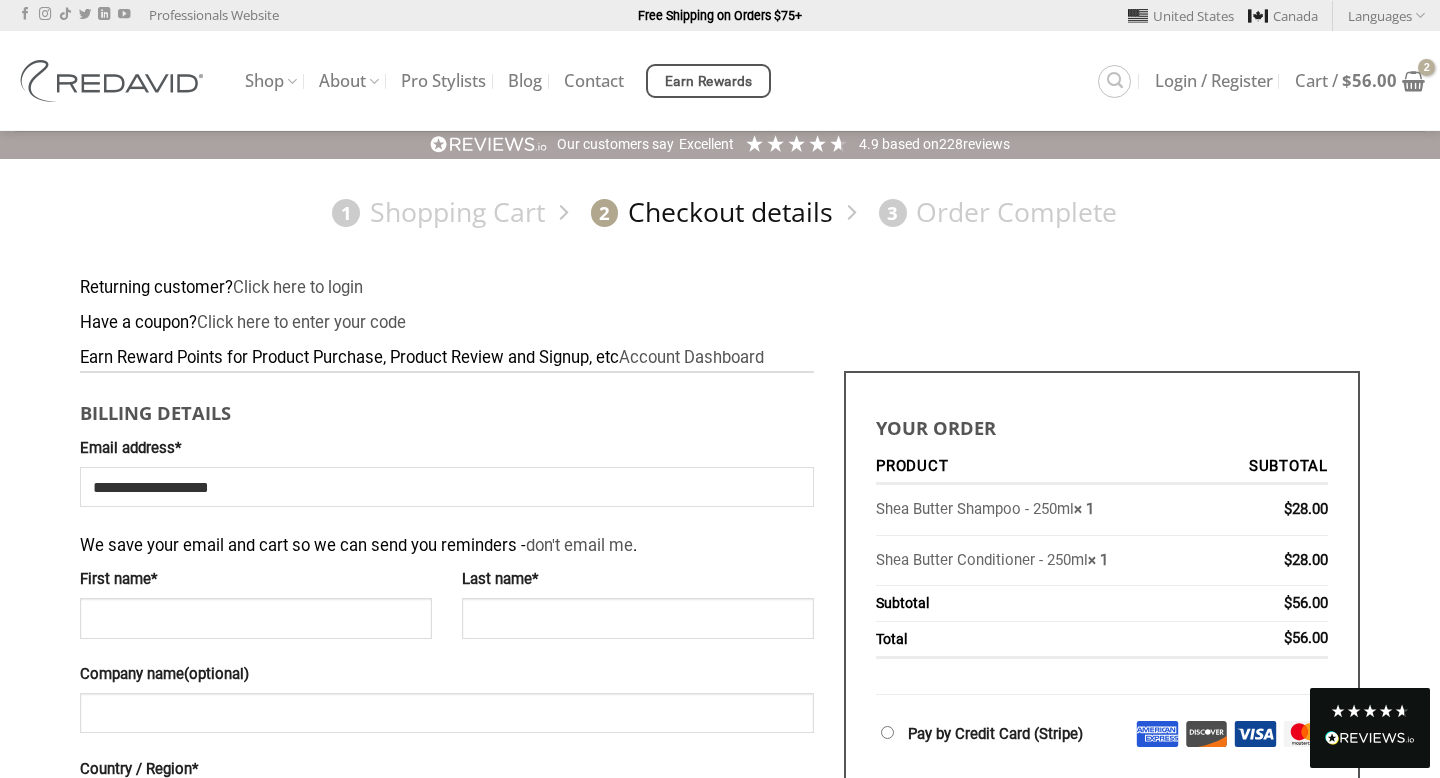 type on "****" 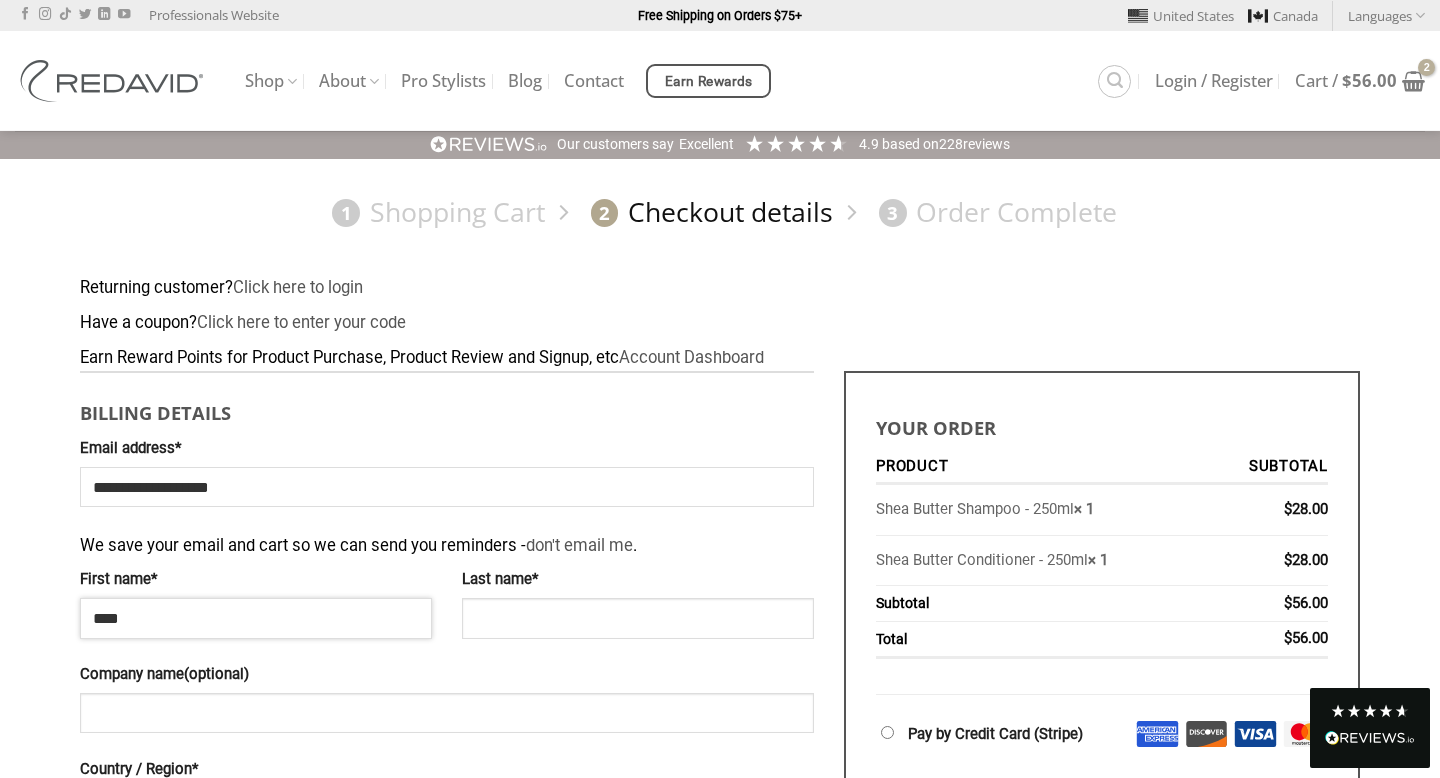 type on "*****" 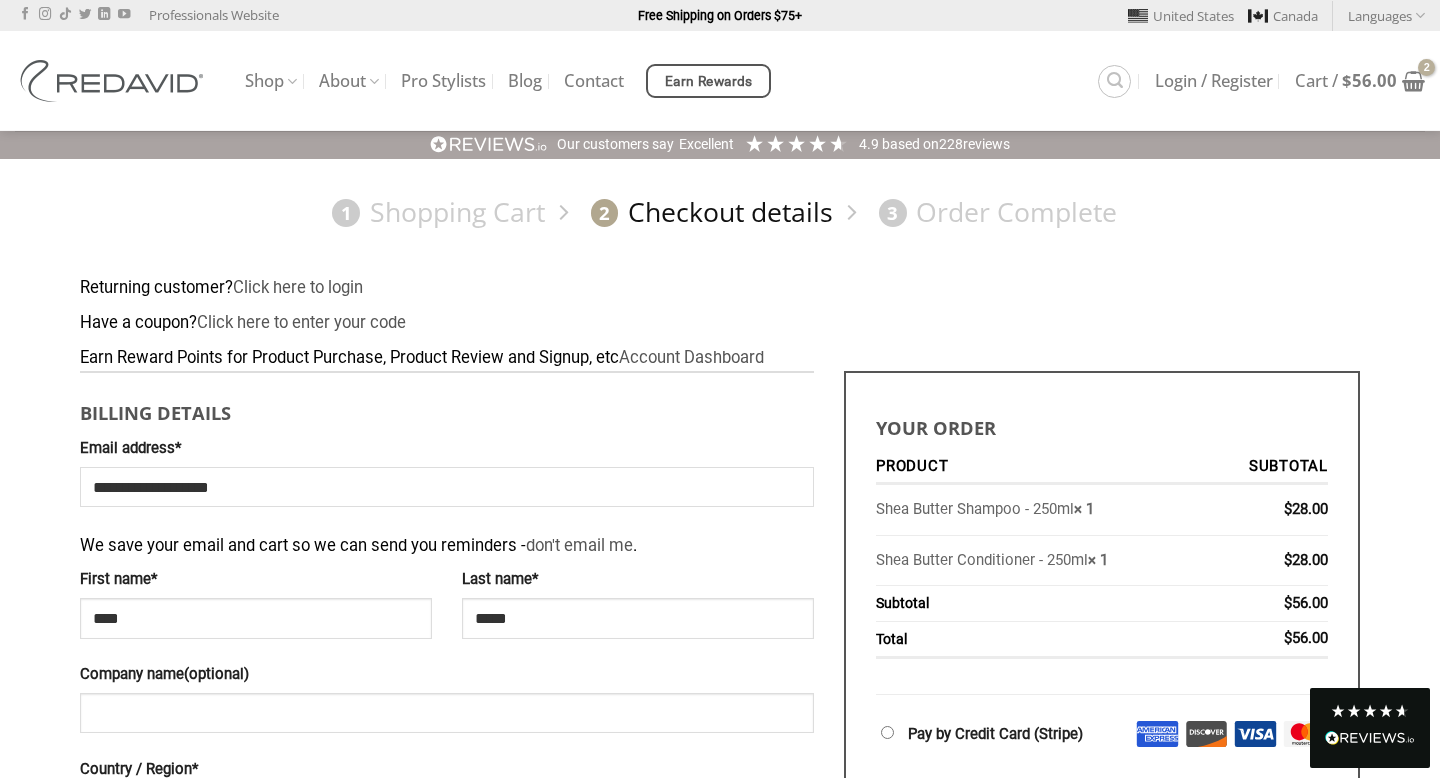 type on "**********" 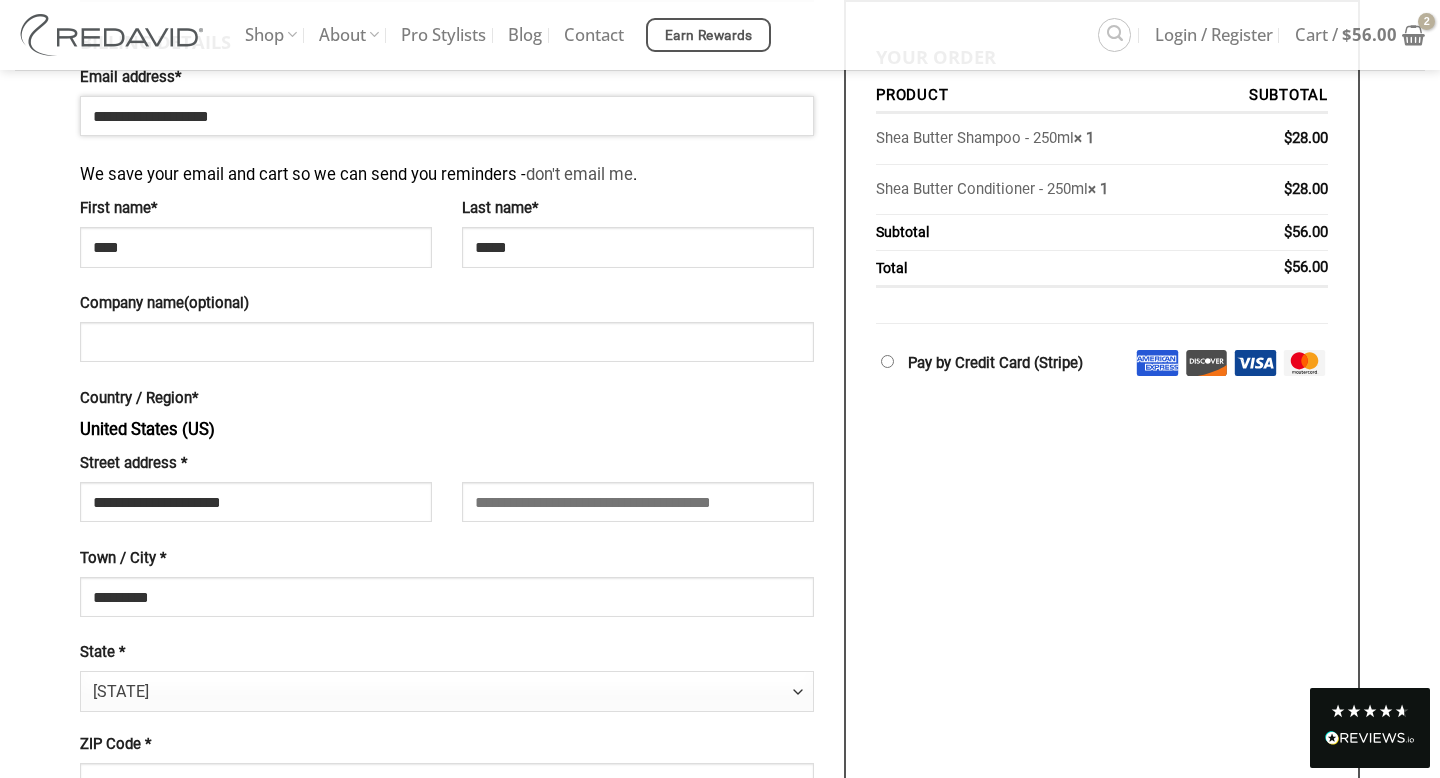 scroll, scrollTop: 375, scrollLeft: 0, axis: vertical 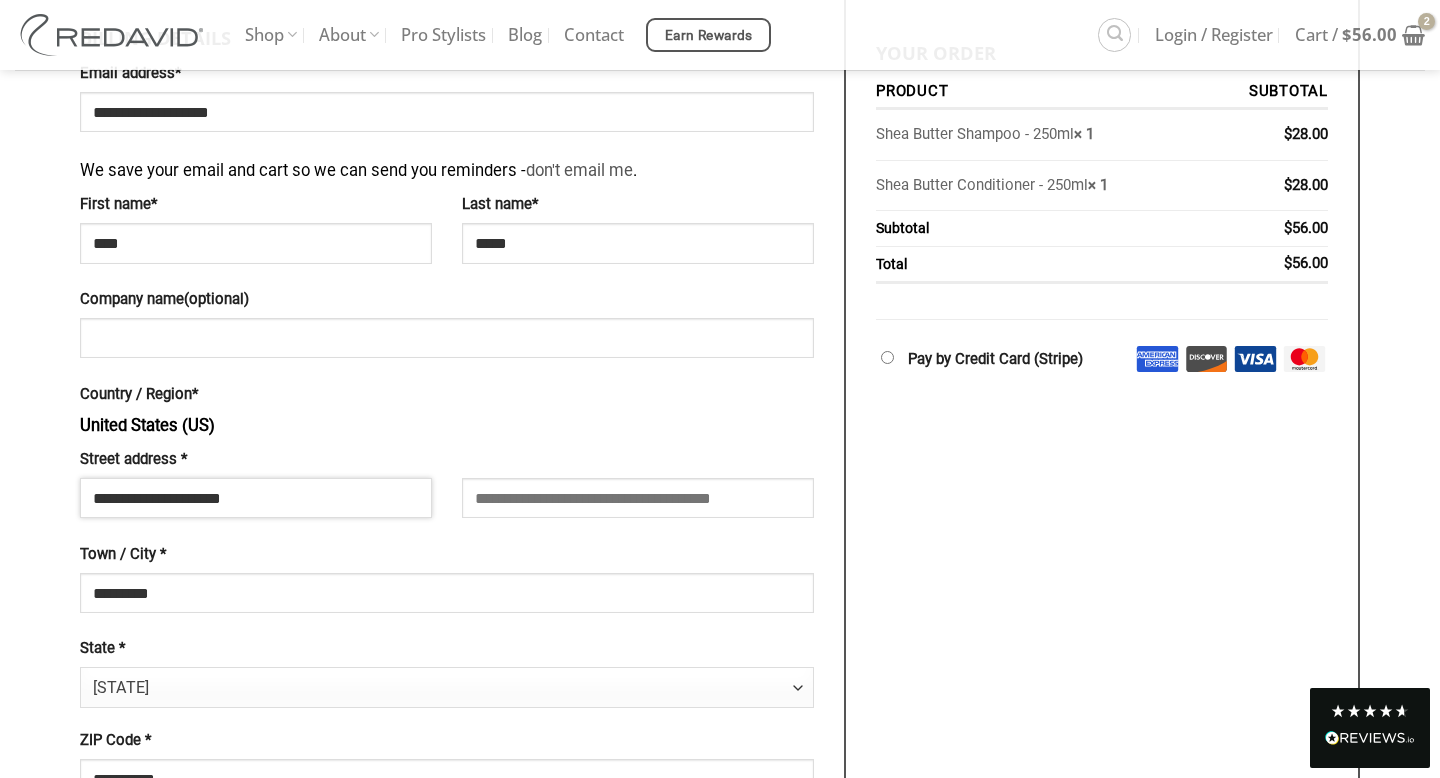 click on "**********" at bounding box center [256, 498] 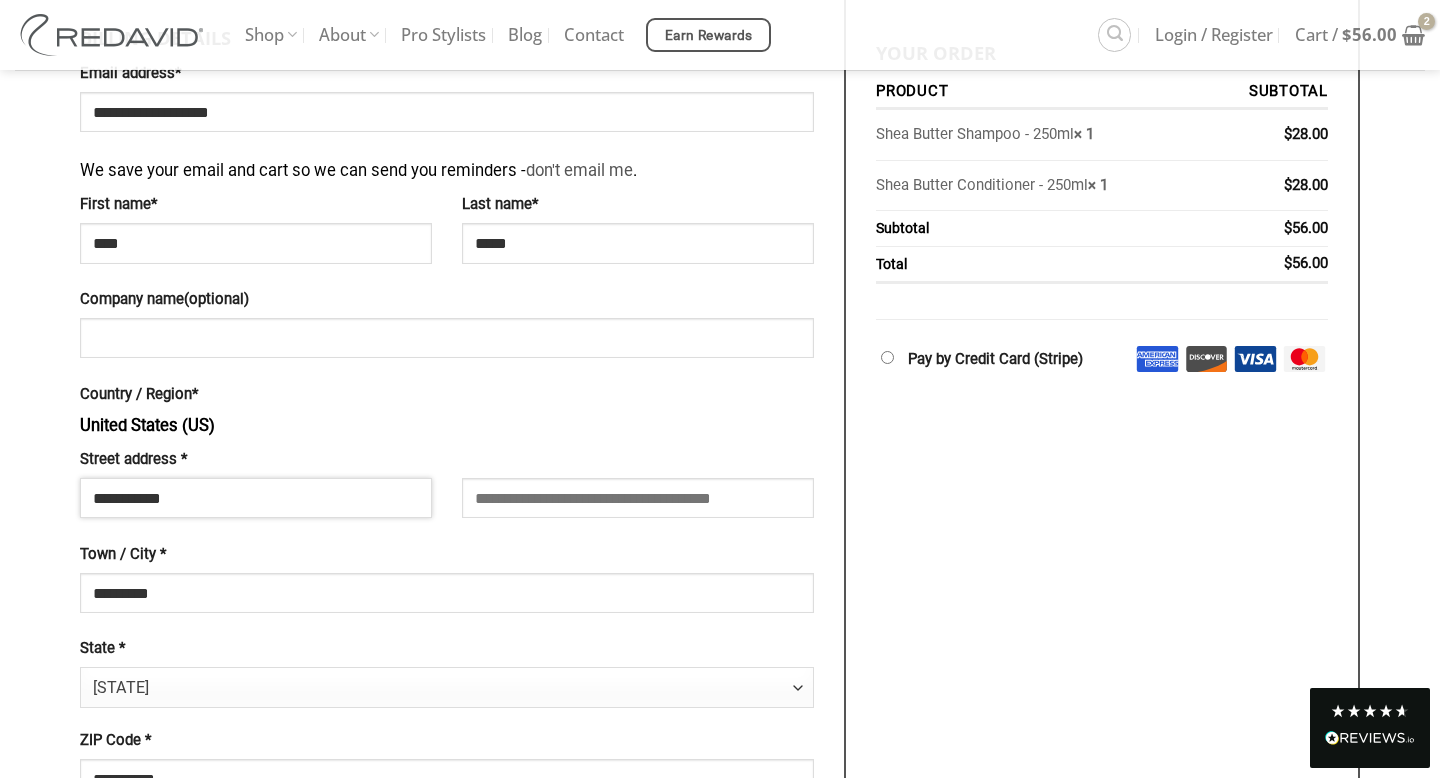 type on "**********" 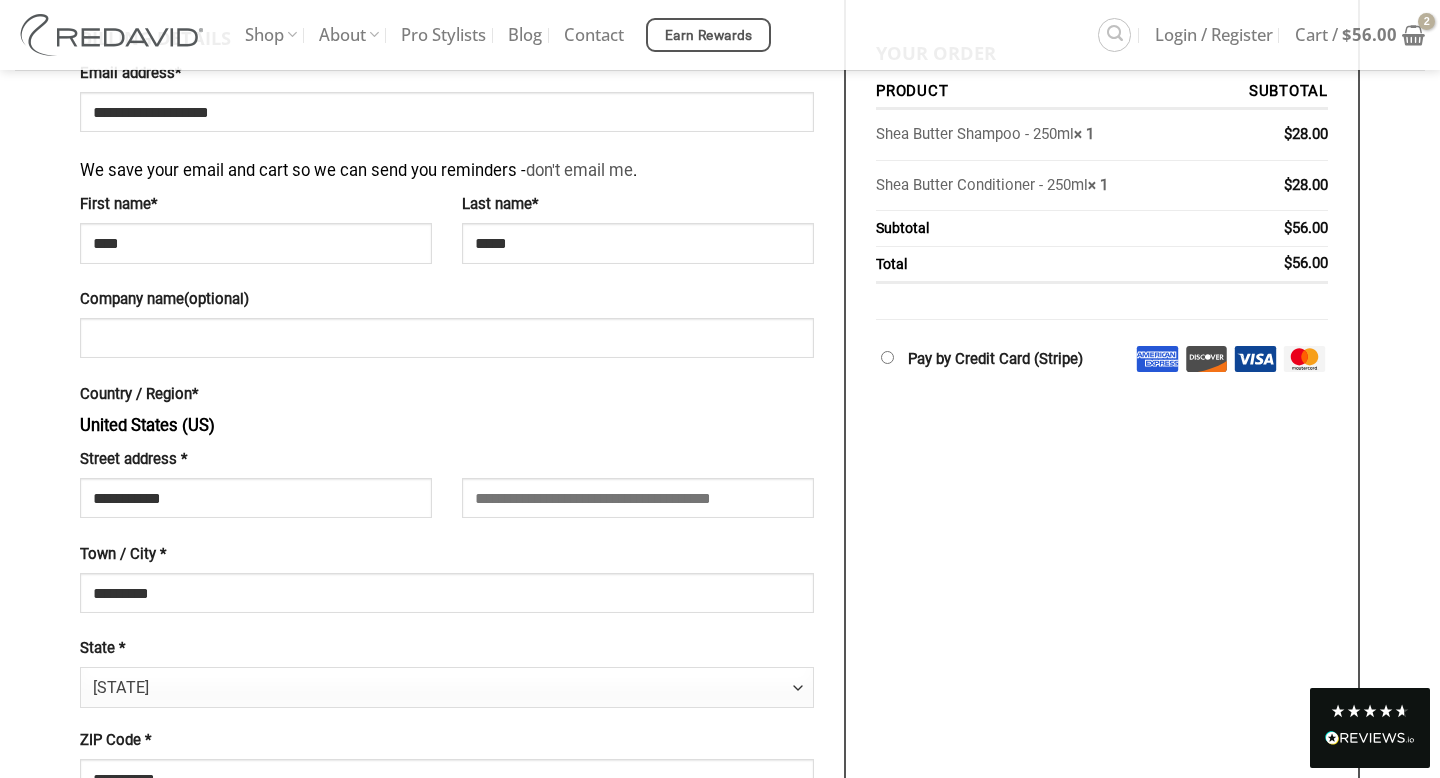 click on "**********" at bounding box center (447, 438) 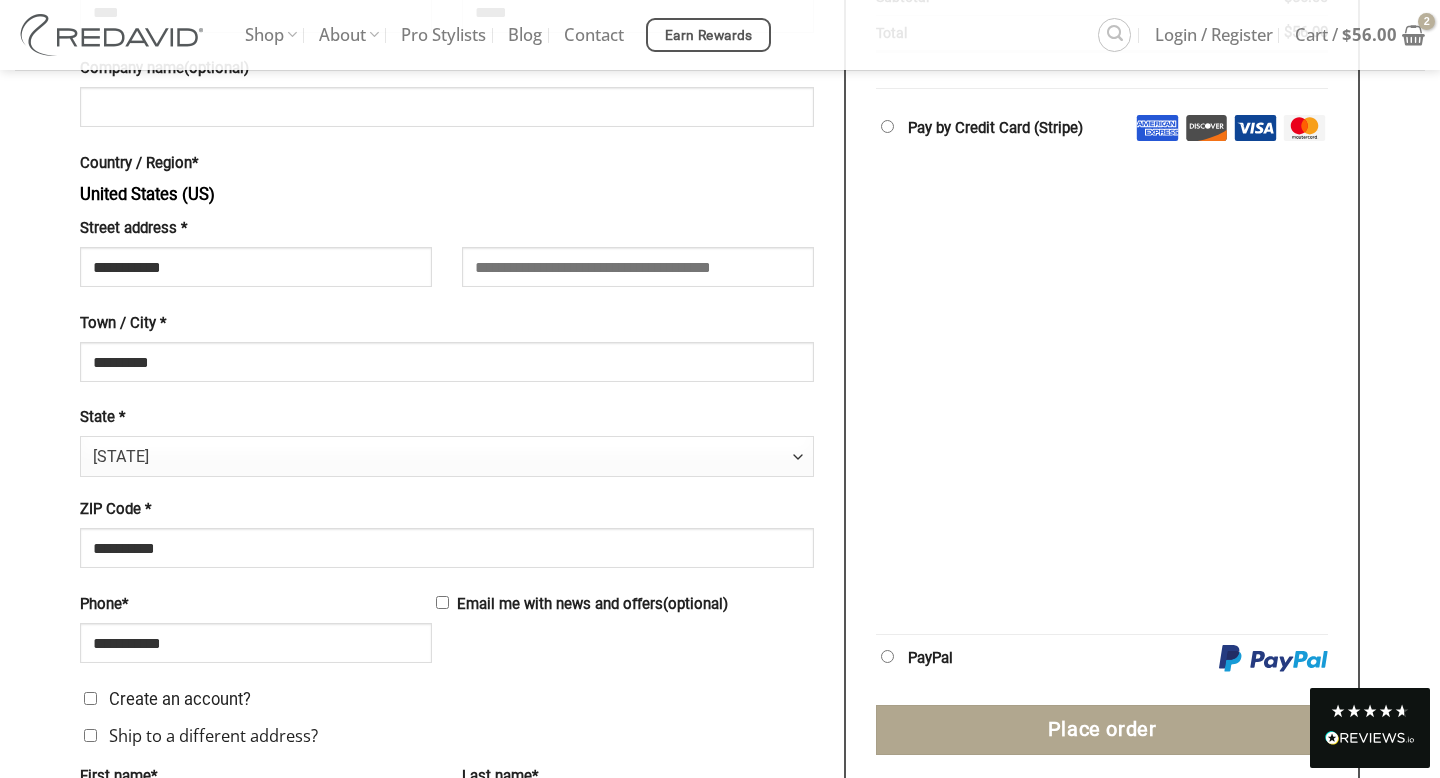 scroll, scrollTop: 622, scrollLeft: 0, axis: vertical 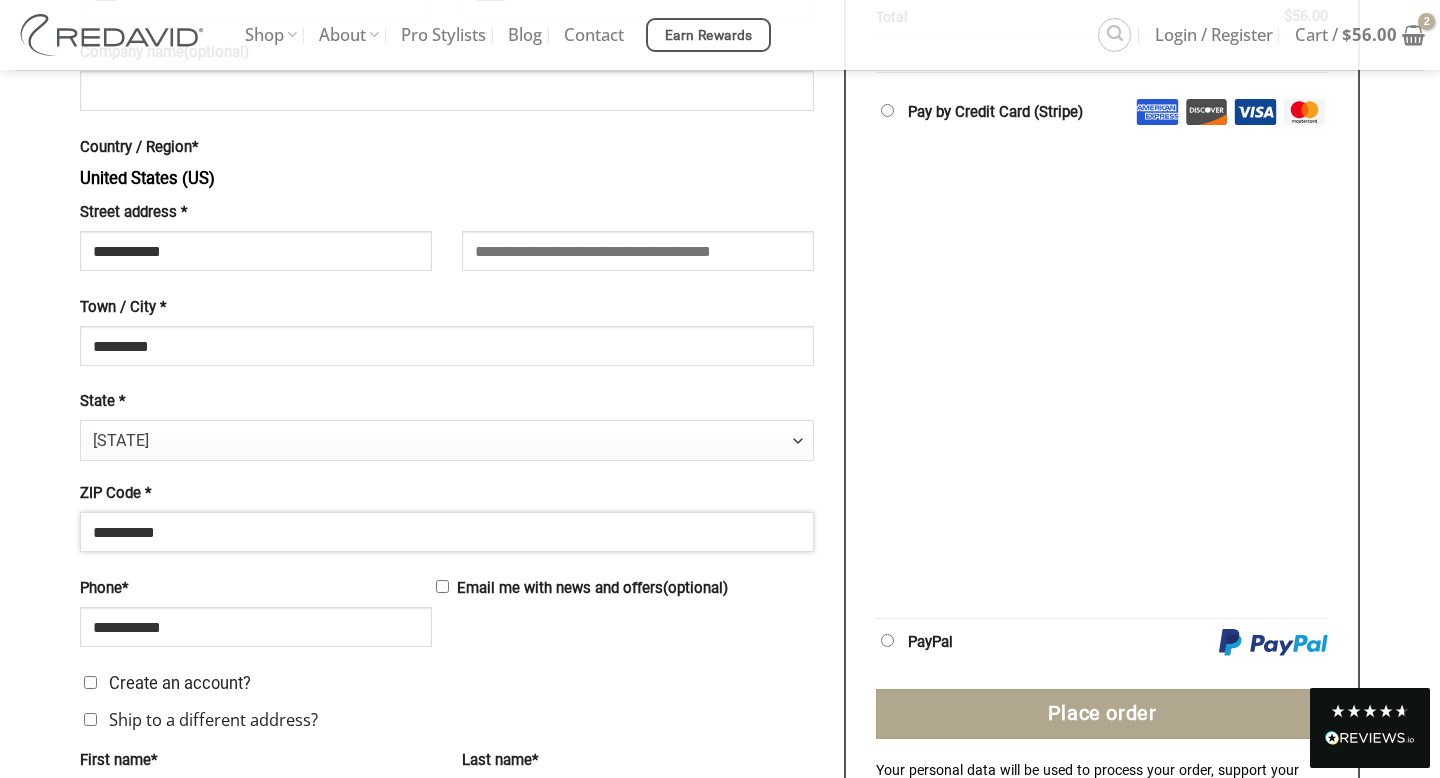 click on "**********" at bounding box center (447, 532) 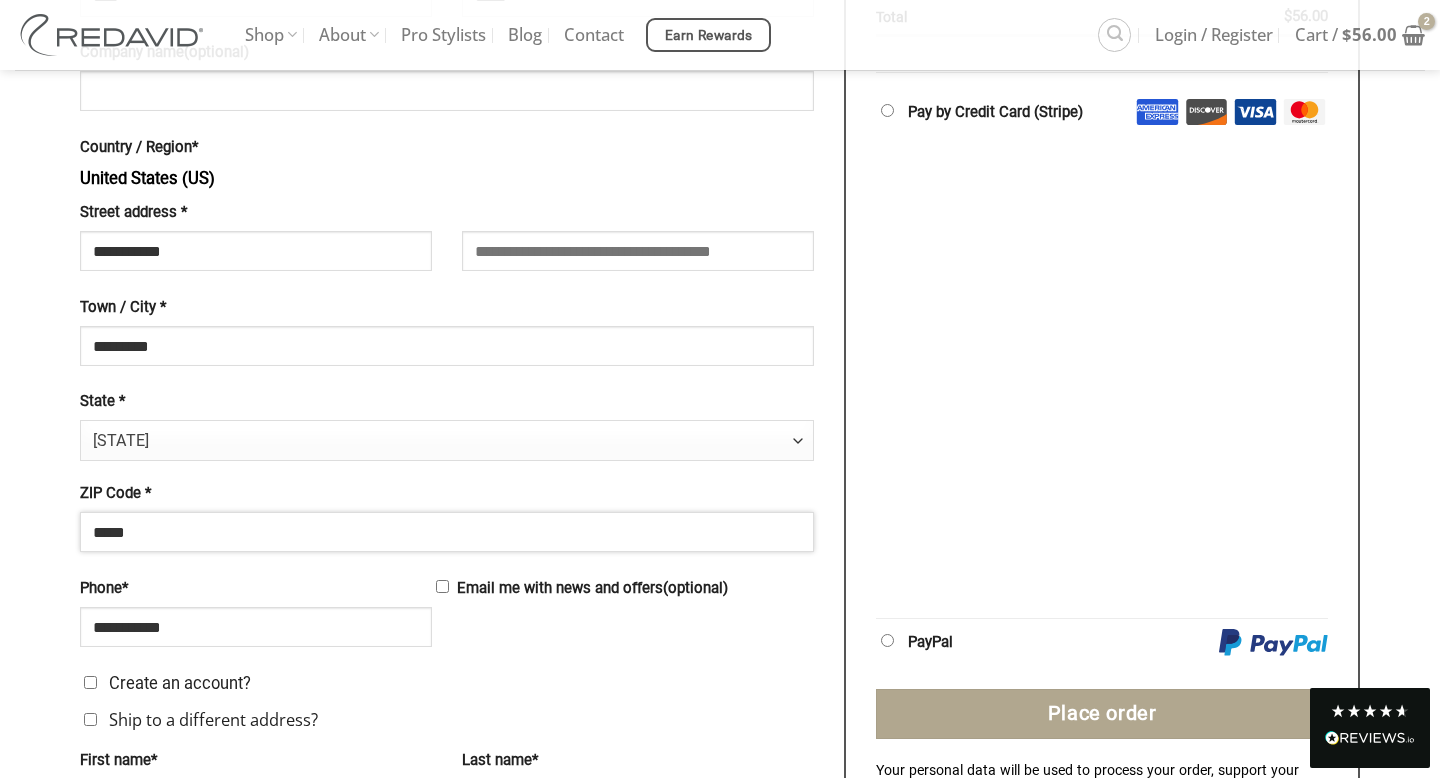 type on "*****" 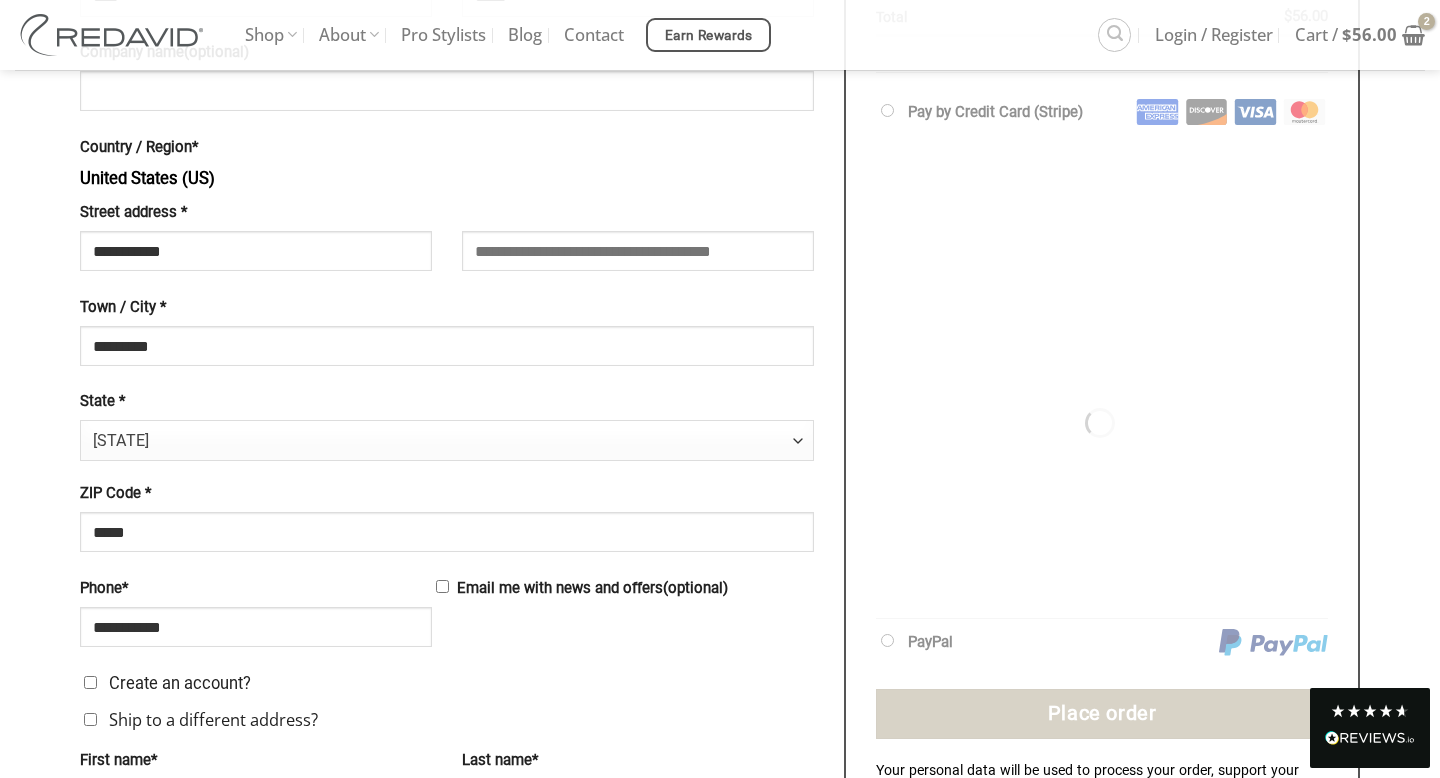 click on "ZIP Code   *" at bounding box center (447, 494) 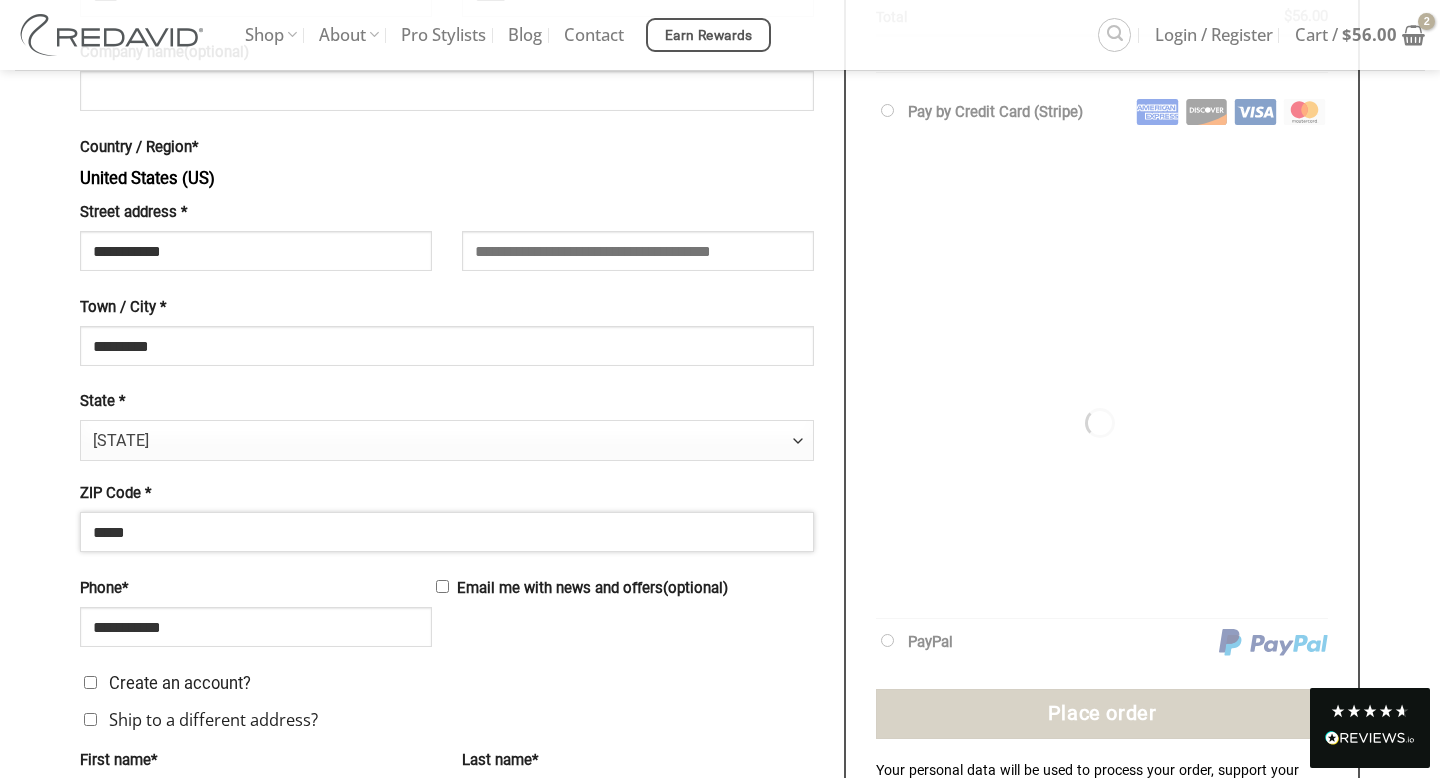 click on "*****" at bounding box center [447, 532] 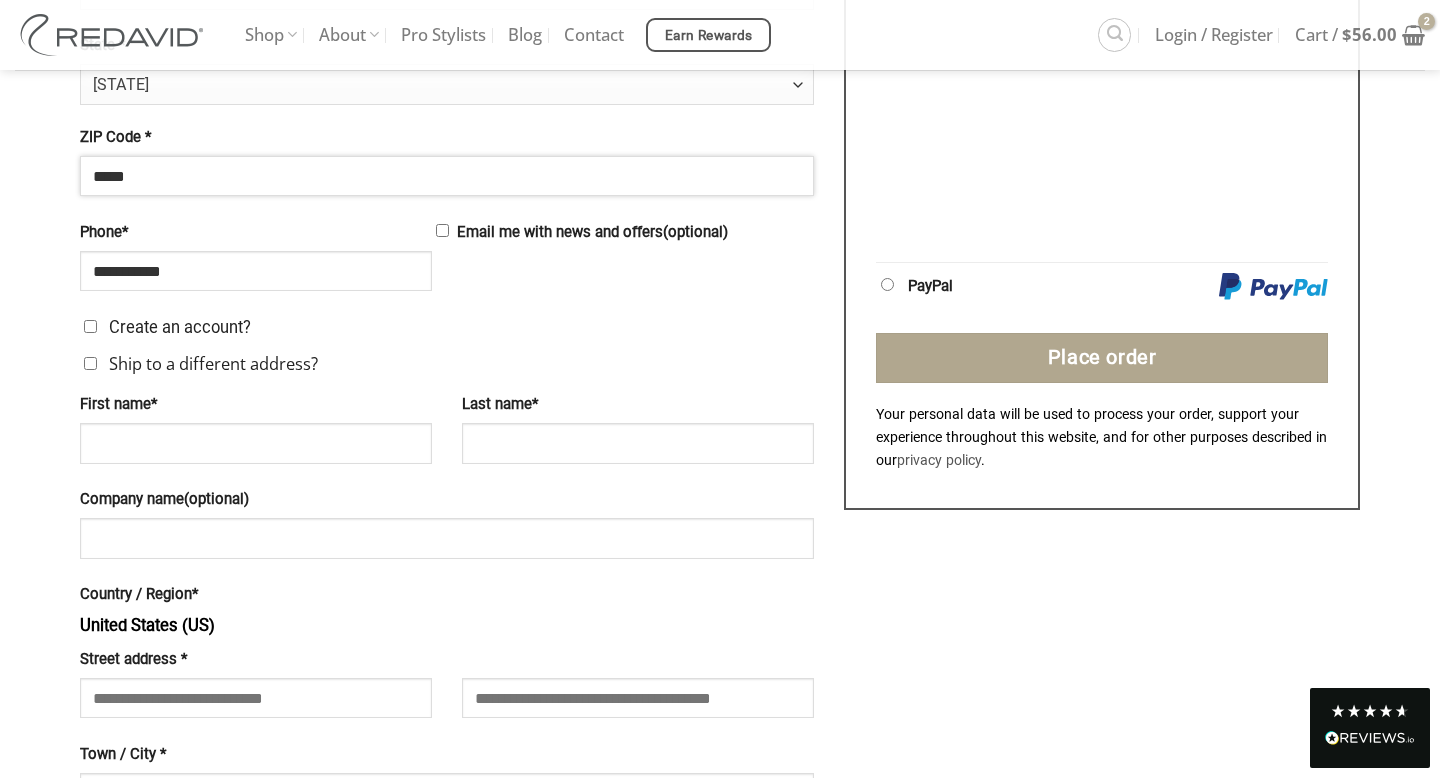 scroll, scrollTop: 982, scrollLeft: 0, axis: vertical 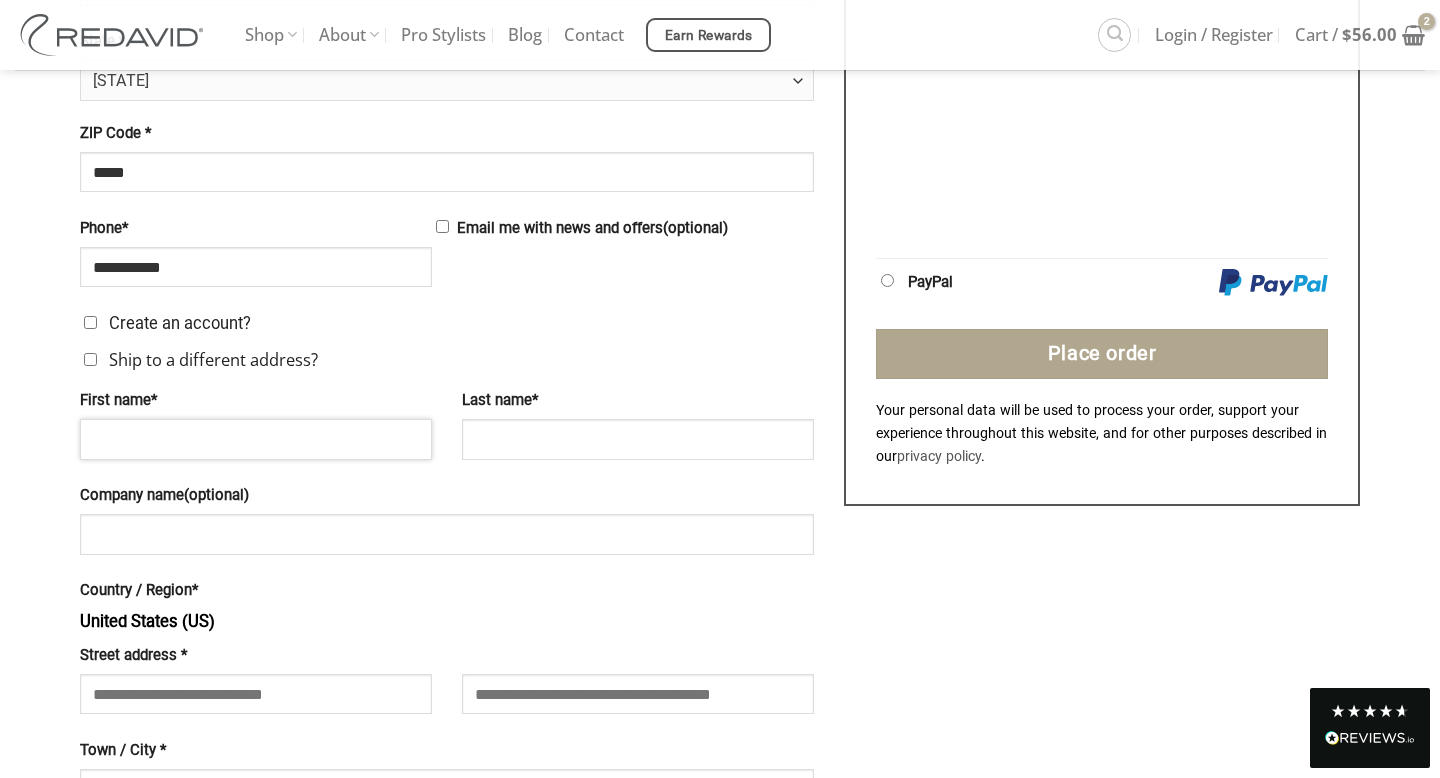 click on "First name  *" at bounding box center [256, 439] 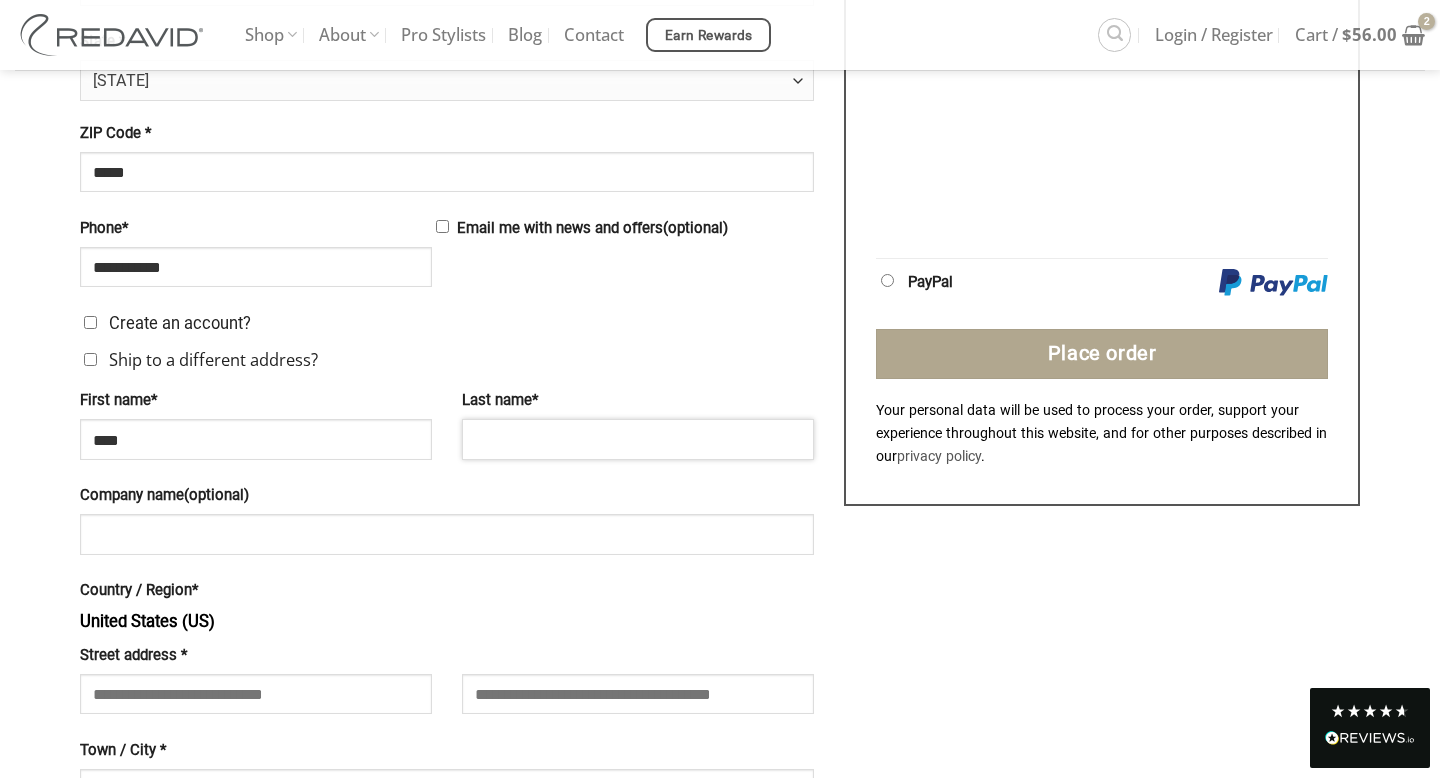 type on "*****" 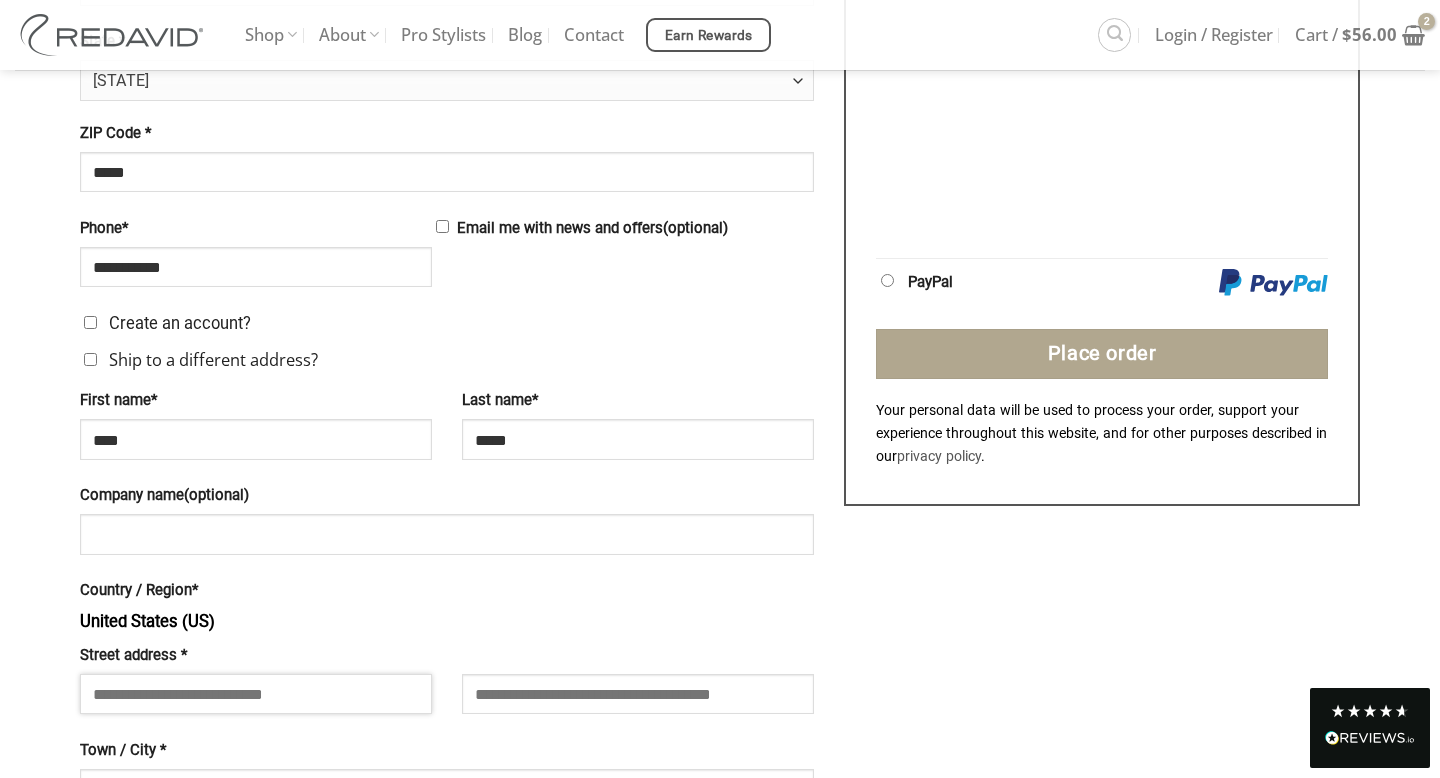 type on "**********" 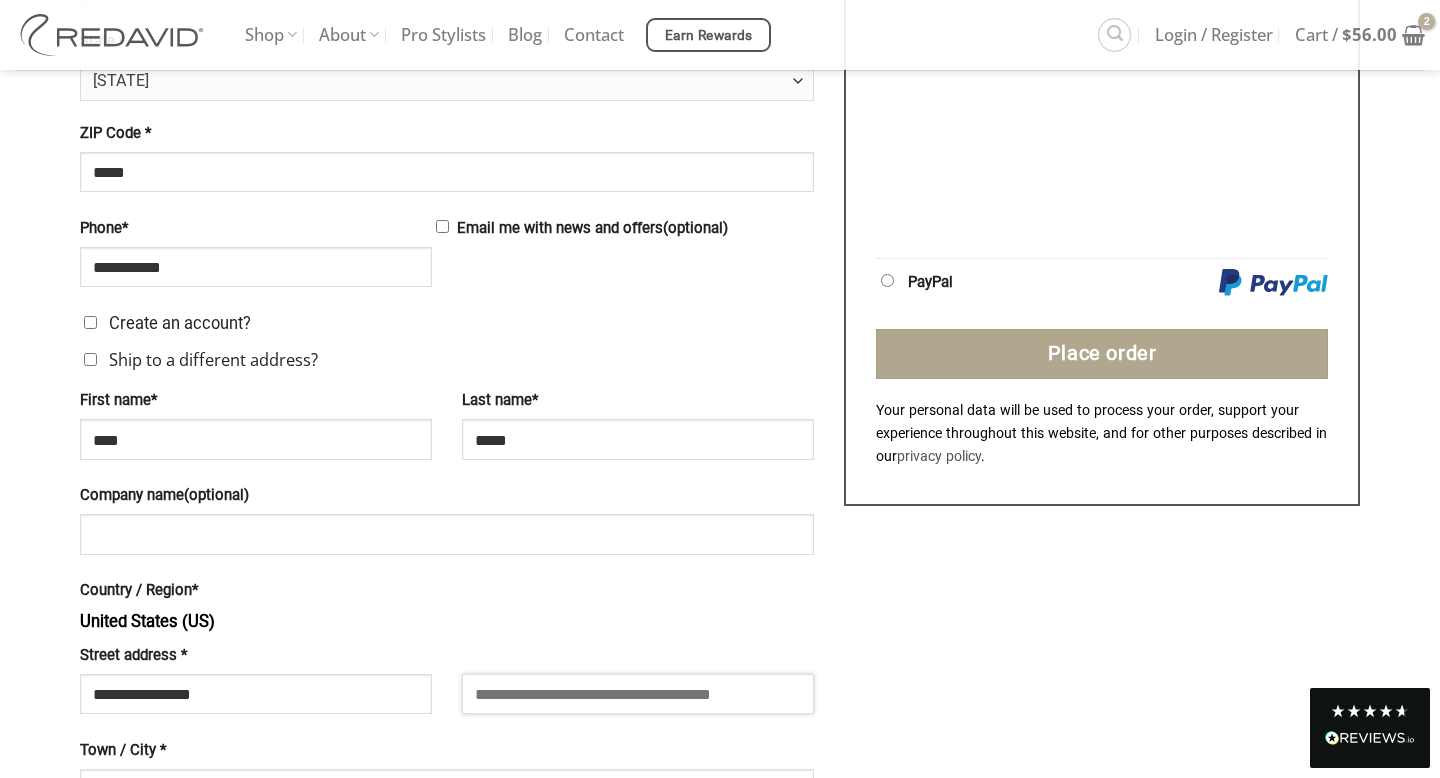 type on "********" 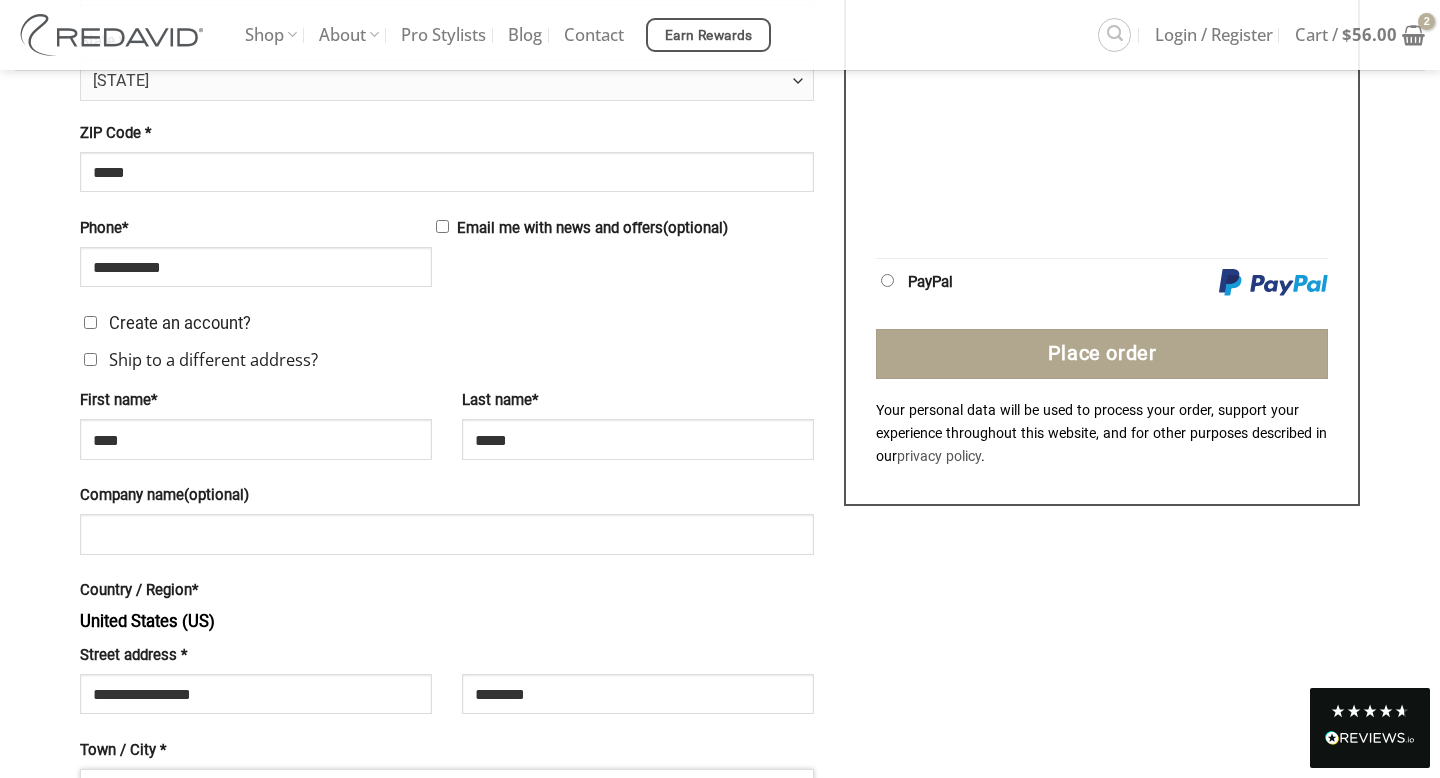 type on "**********" 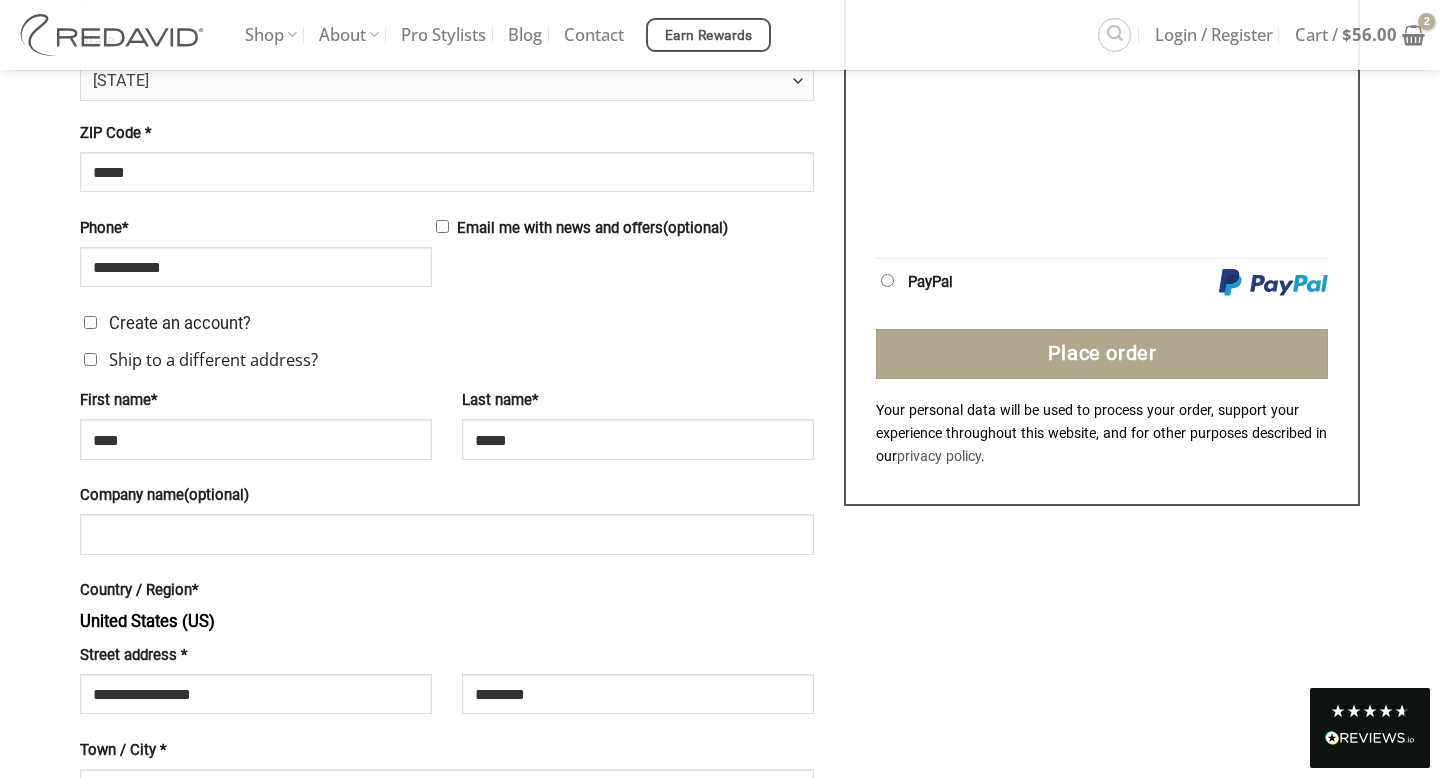 select on "**" 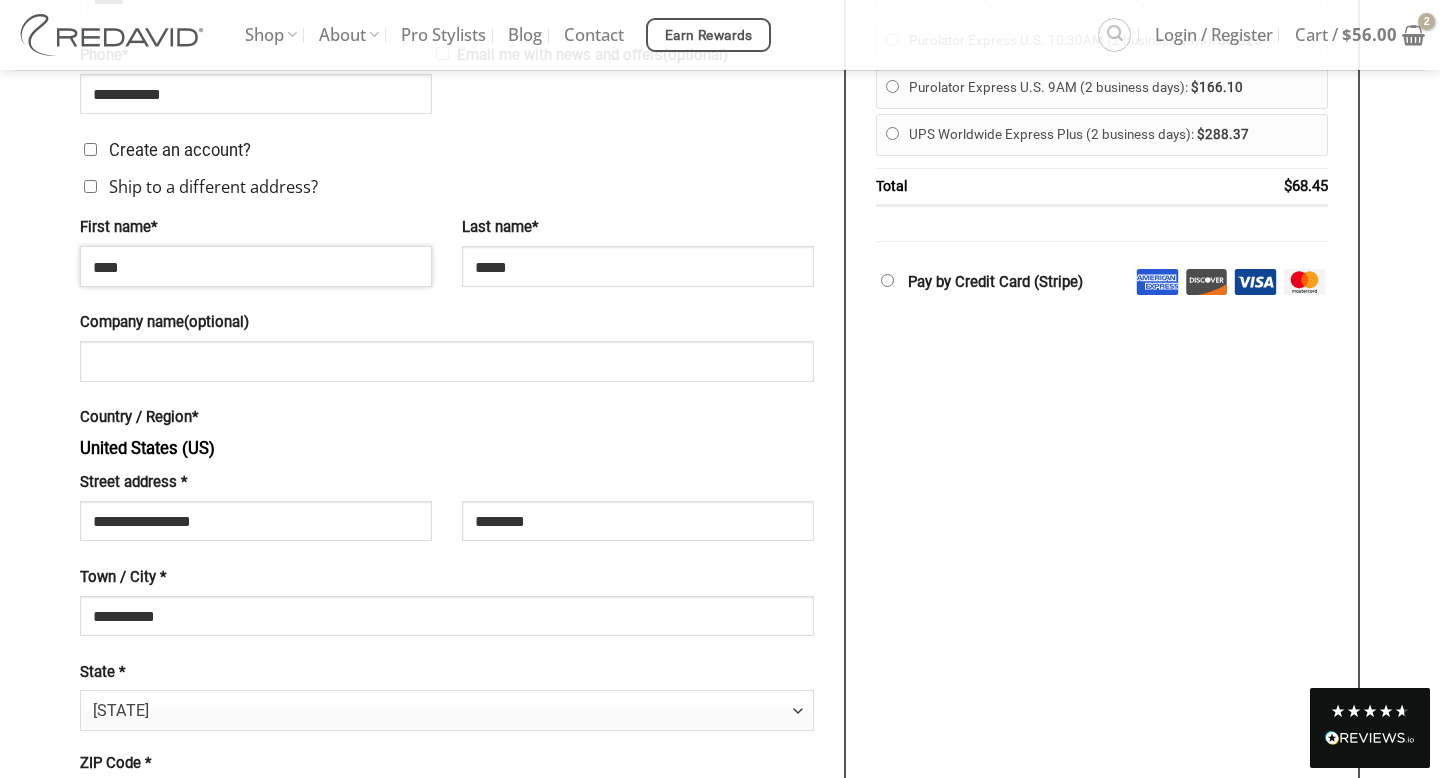 scroll, scrollTop: 1154, scrollLeft: 0, axis: vertical 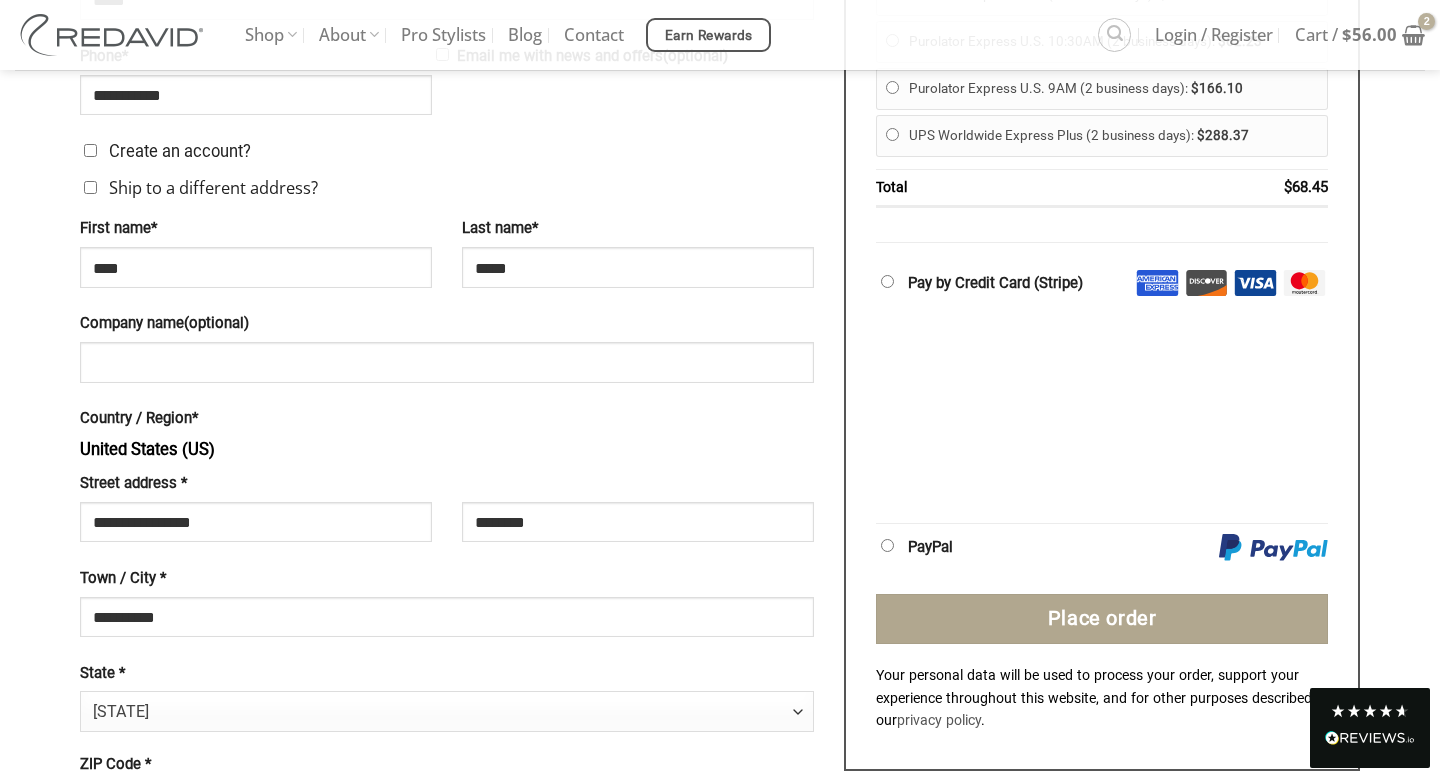 click on "Pay by Credit Card (Stripe)
Save Card" at bounding box center [1102, 391] 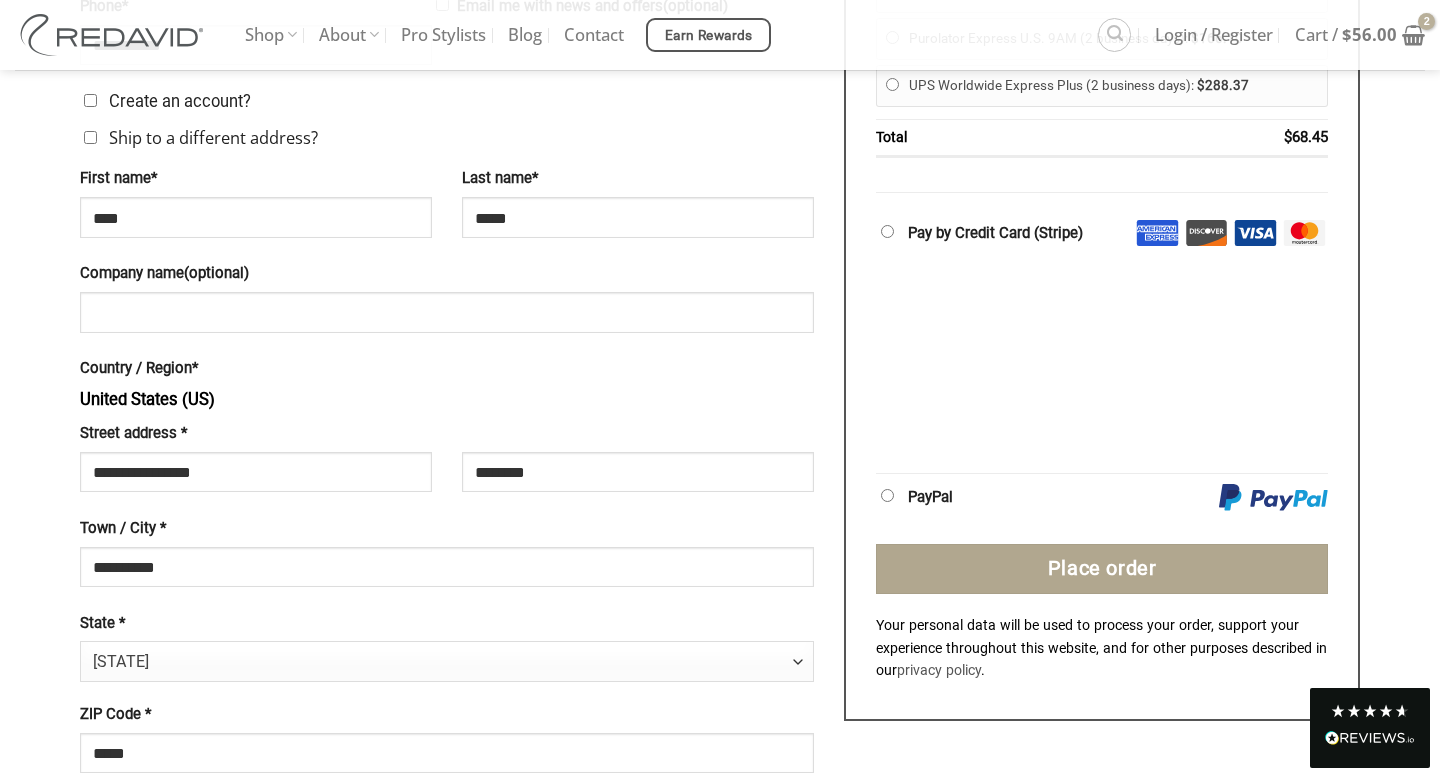 scroll, scrollTop: 1205, scrollLeft: 0, axis: vertical 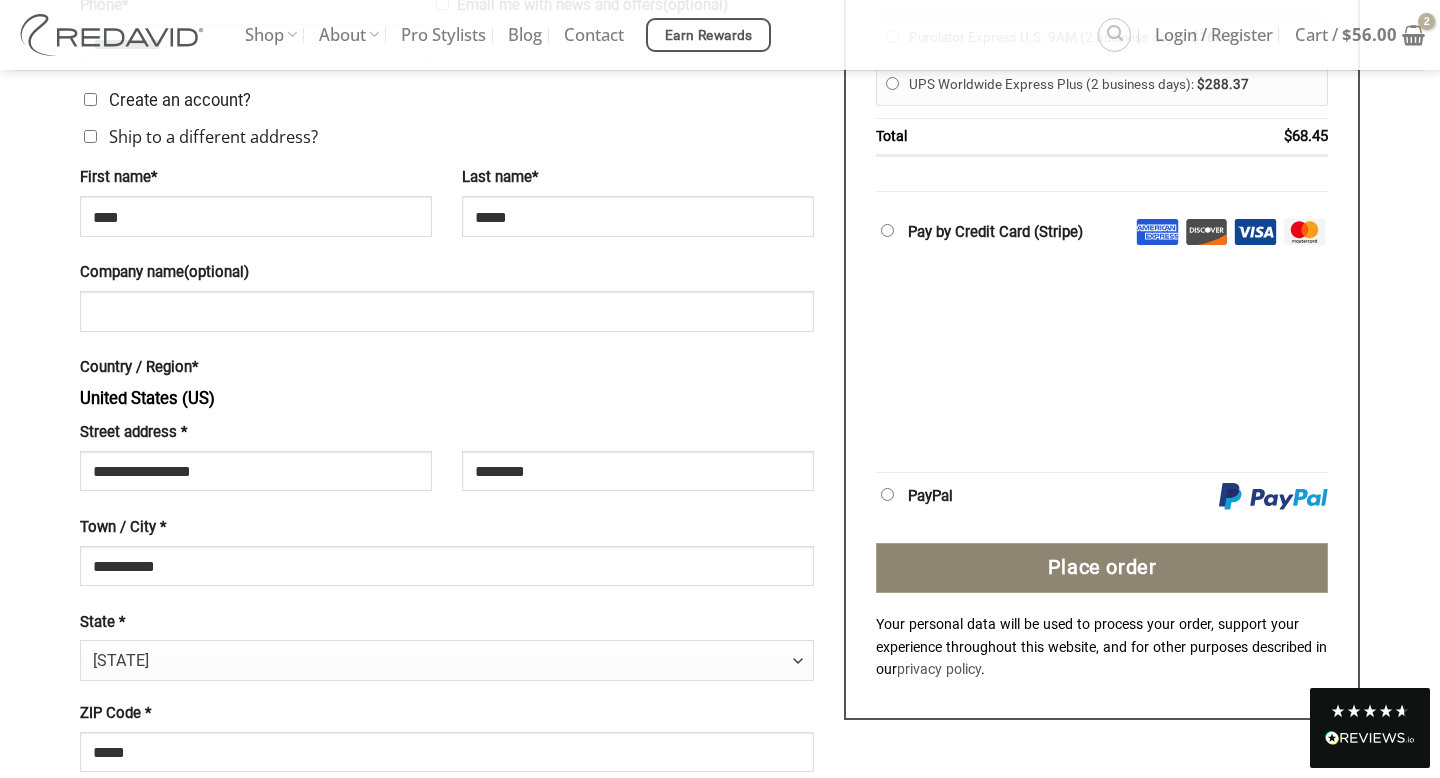 click on "Place order" at bounding box center [1102, 568] 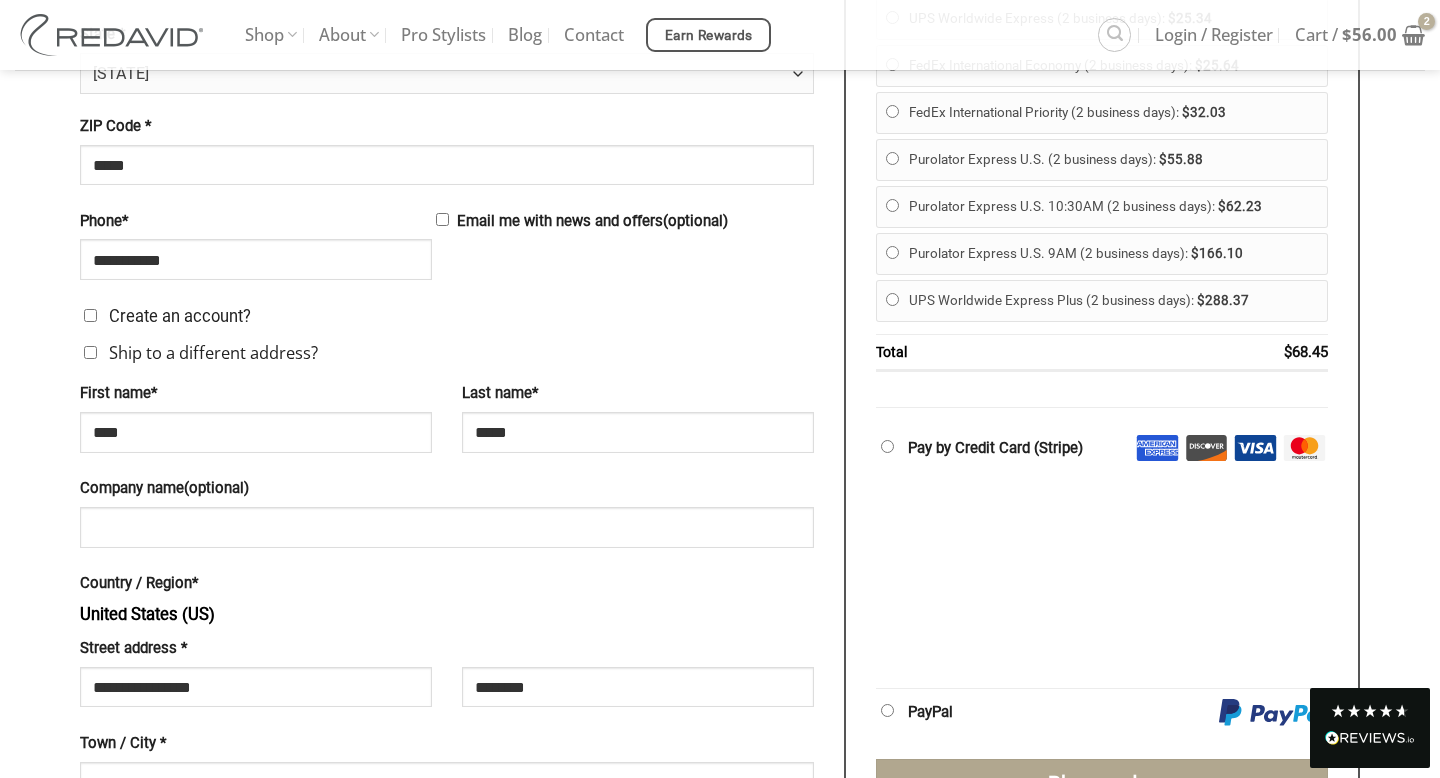 scroll, scrollTop: 1032, scrollLeft: 0, axis: vertical 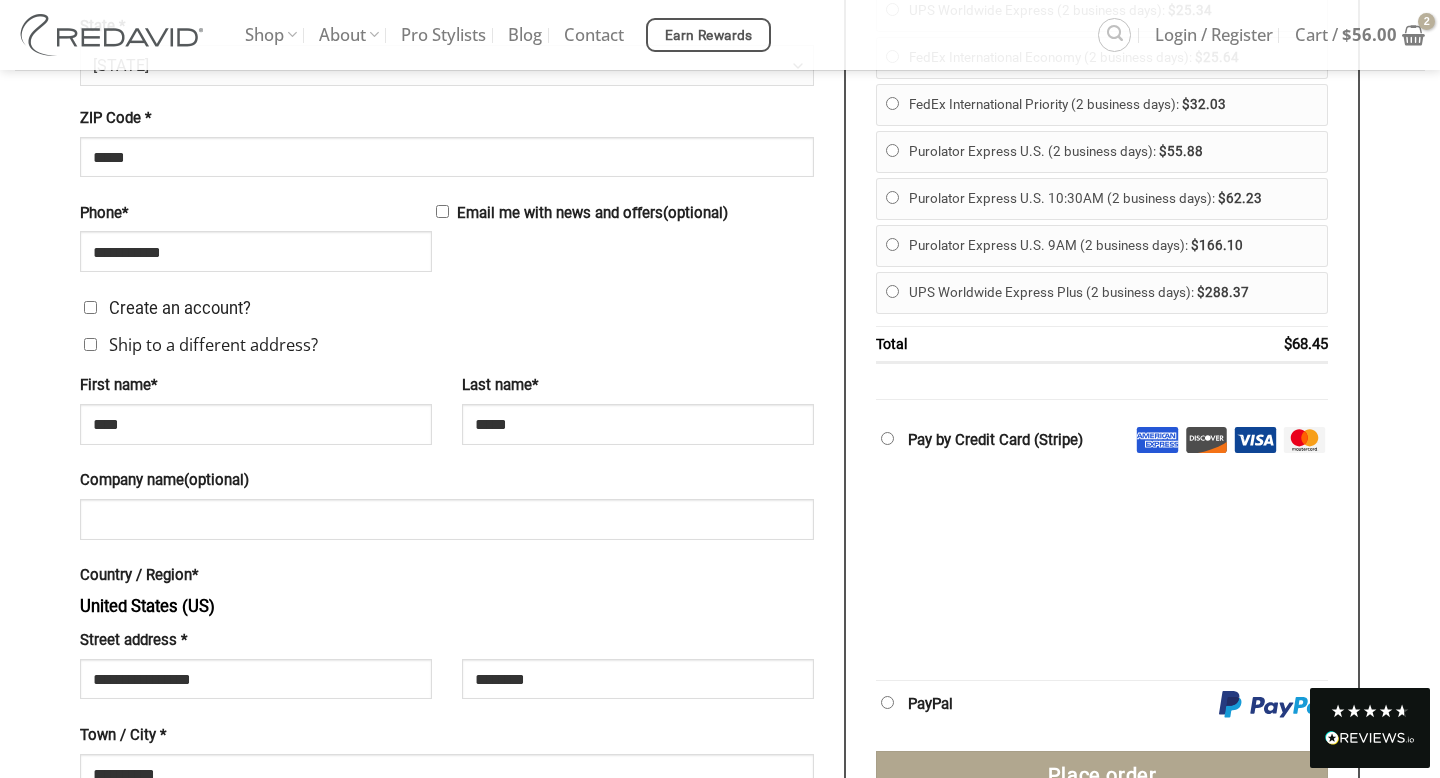 click on "Pay by Credit Card (Stripe)
Save Card" at bounding box center (1102, 548) 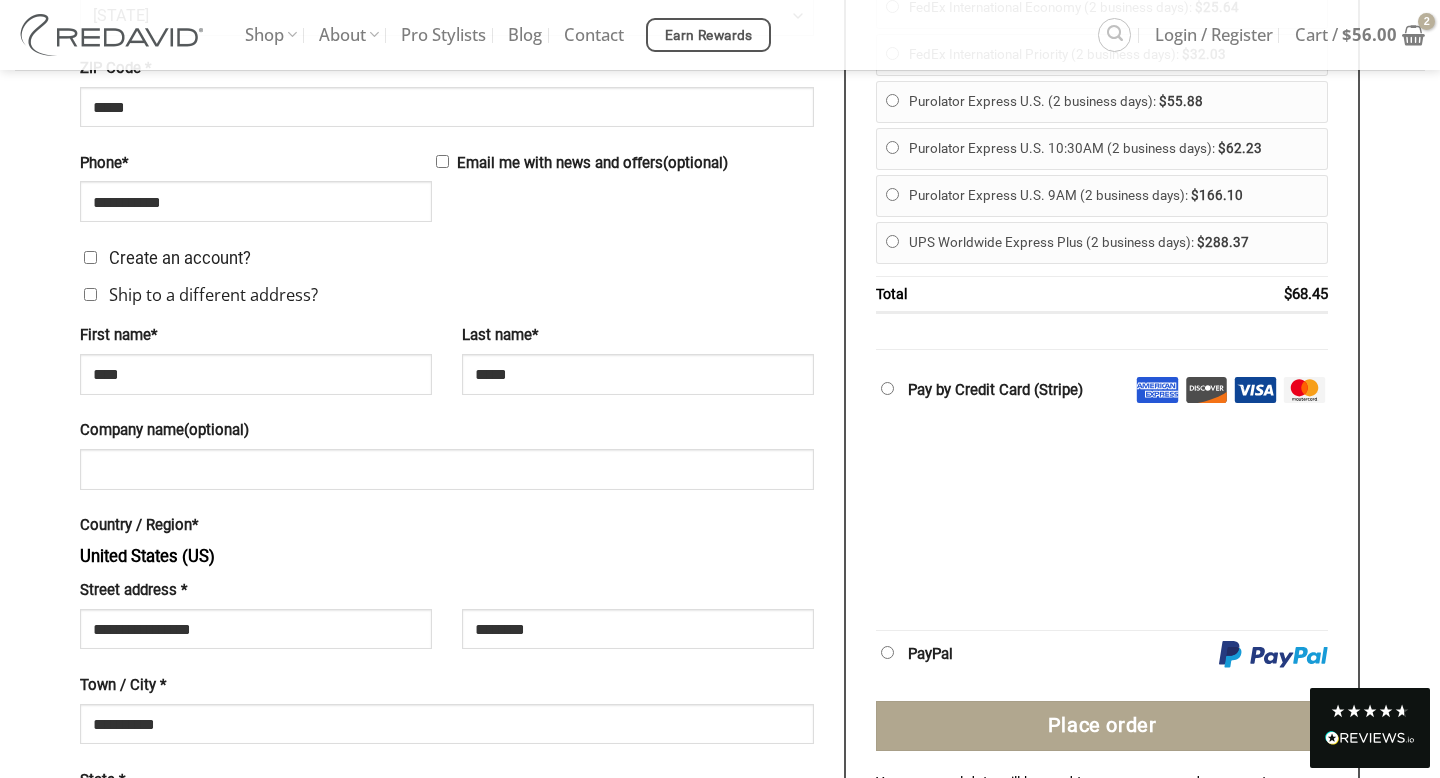 scroll, scrollTop: 1108, scrollLeft: 0, axis: vertical 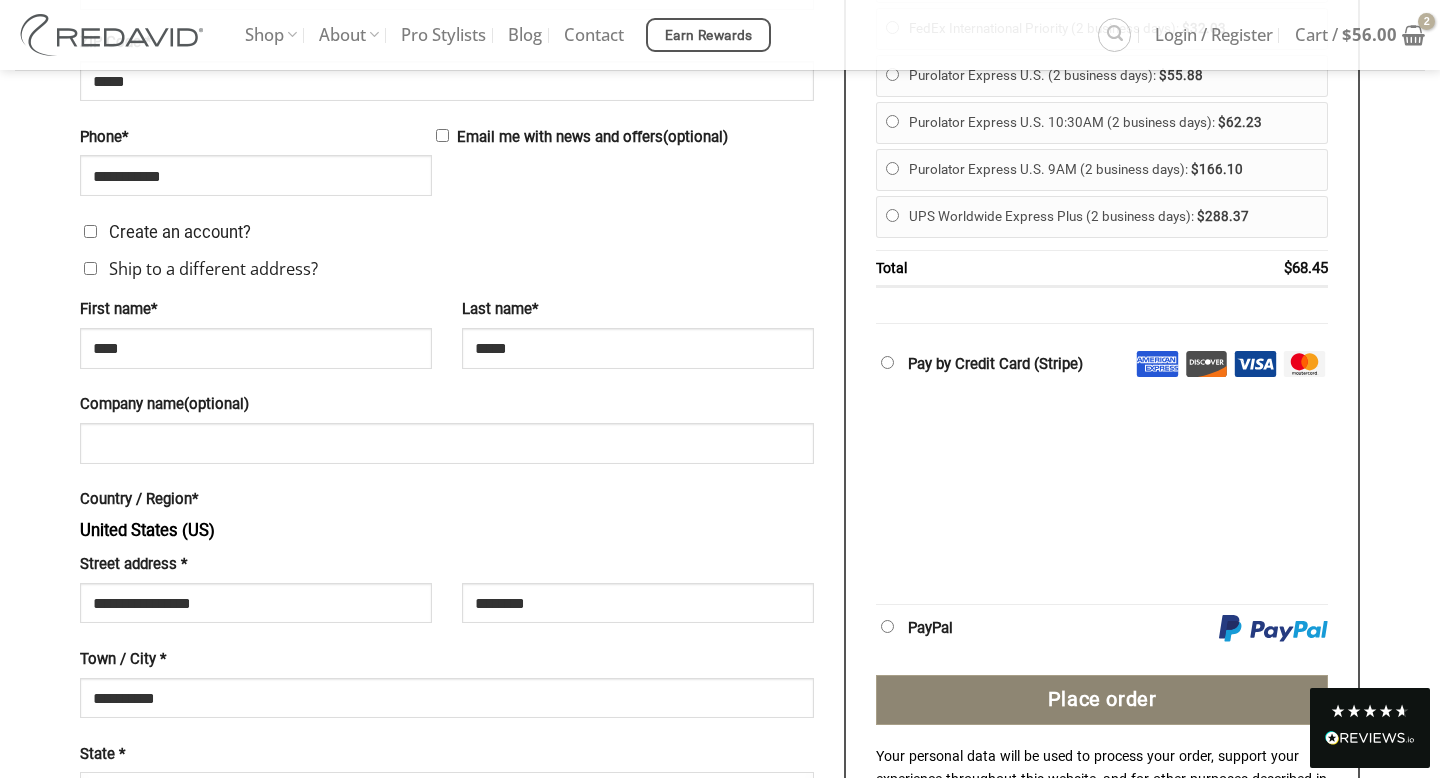 click on "Place order" at bounding box center [1102, 700] 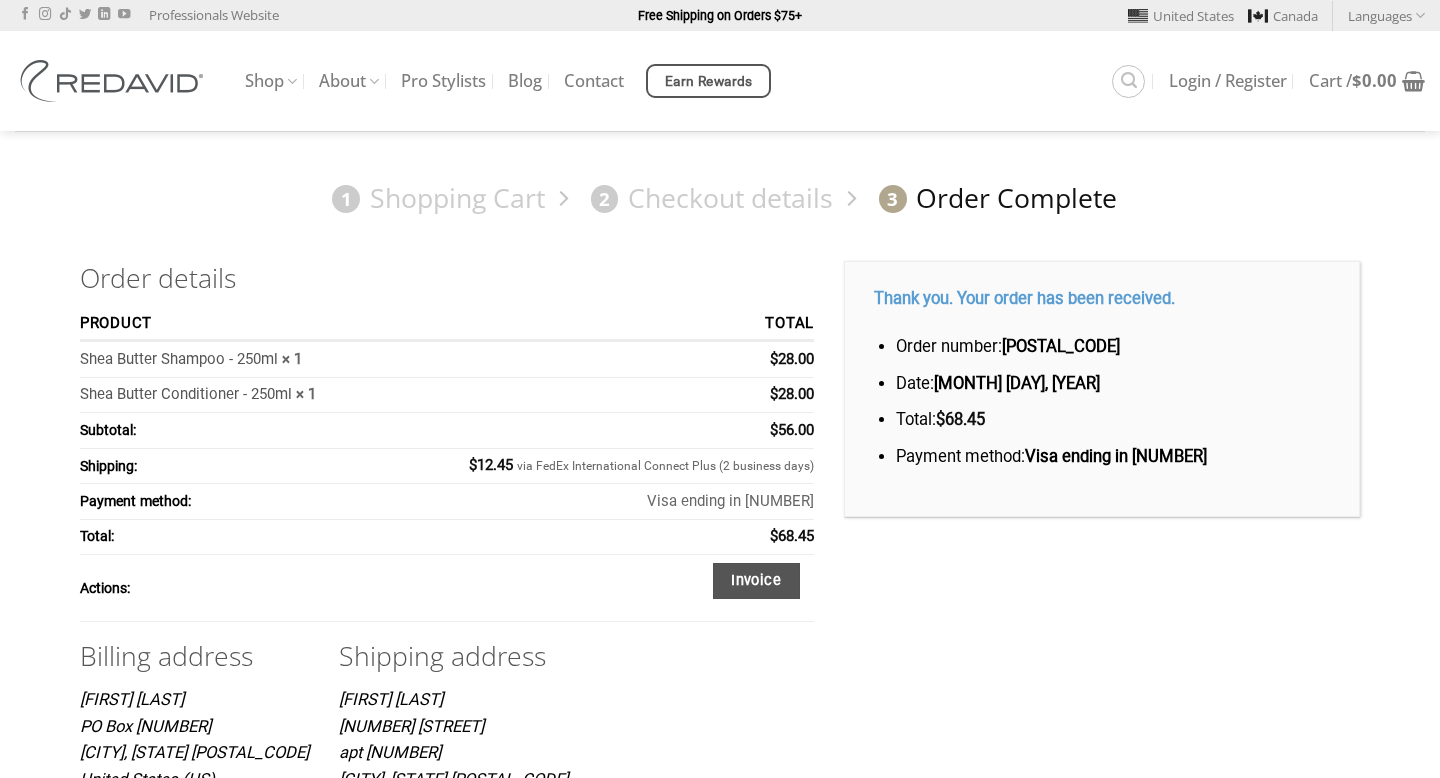 scroll, scrollTop: 0, scrollLeft: 0, axis: both 